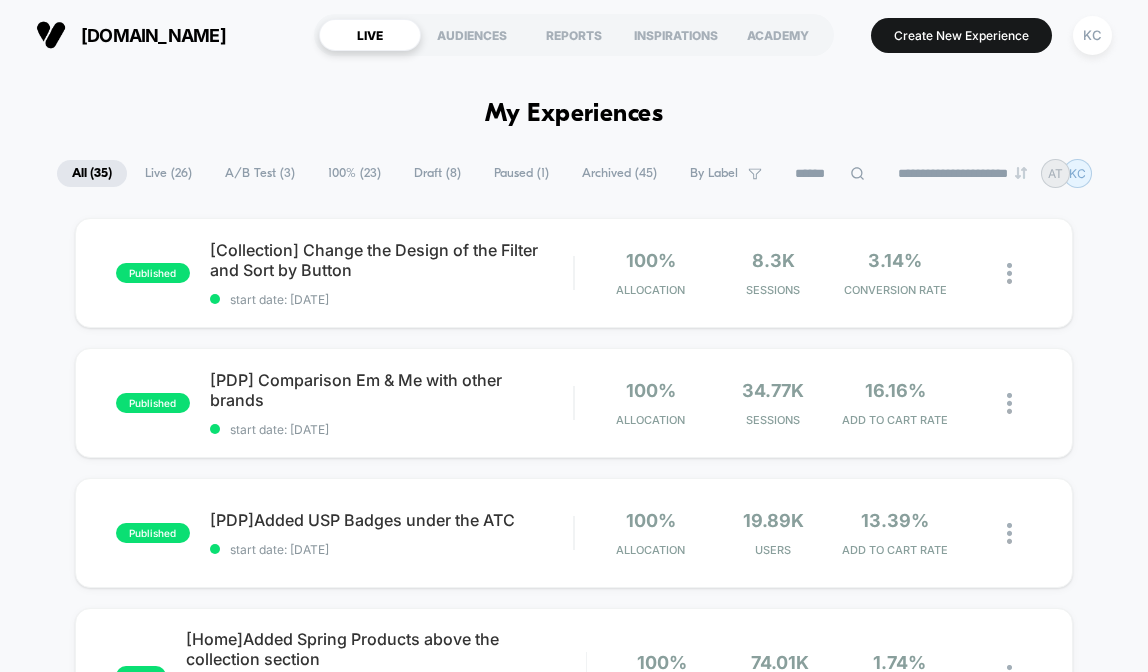 scroll, scrollTop: 0, scrollLeft: 0, axis: both 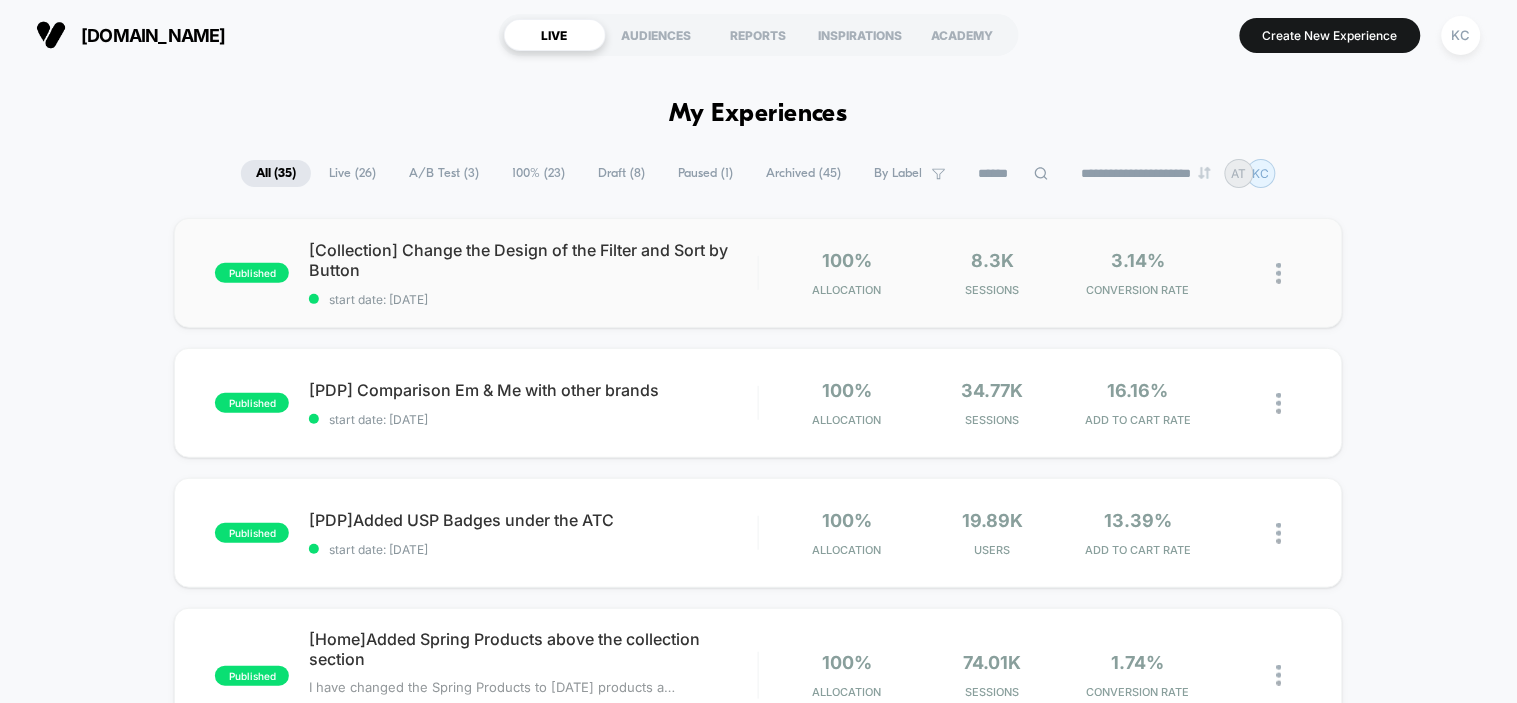 click on "published [Collection] Change the Design of the Filter and Sort by Button start date: 14/05/2025 100% Allocation 8.3k Sessions 3.14% CONVERSION RATE" at bounding box center (758, 273) 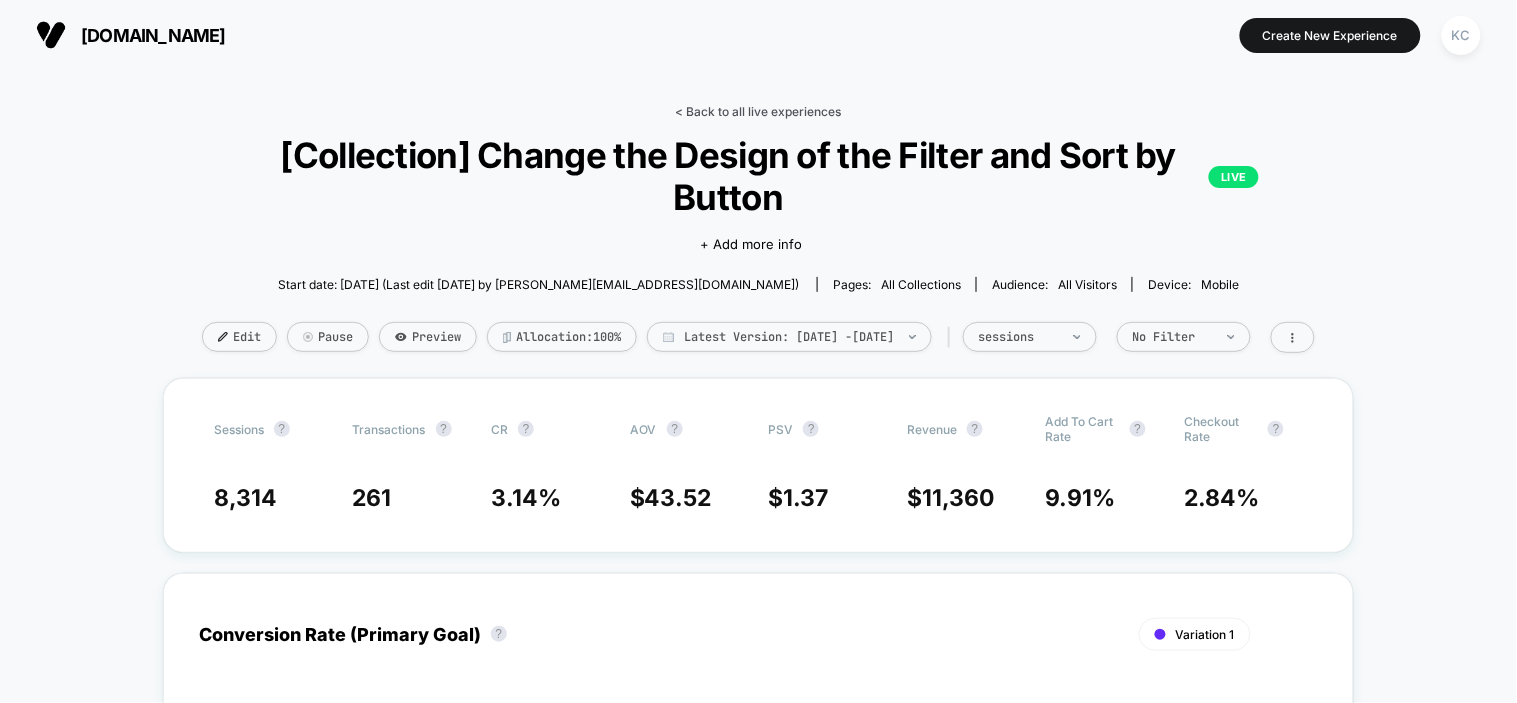 click on "< Back to all live experiences" at bounding box center (758, 111) 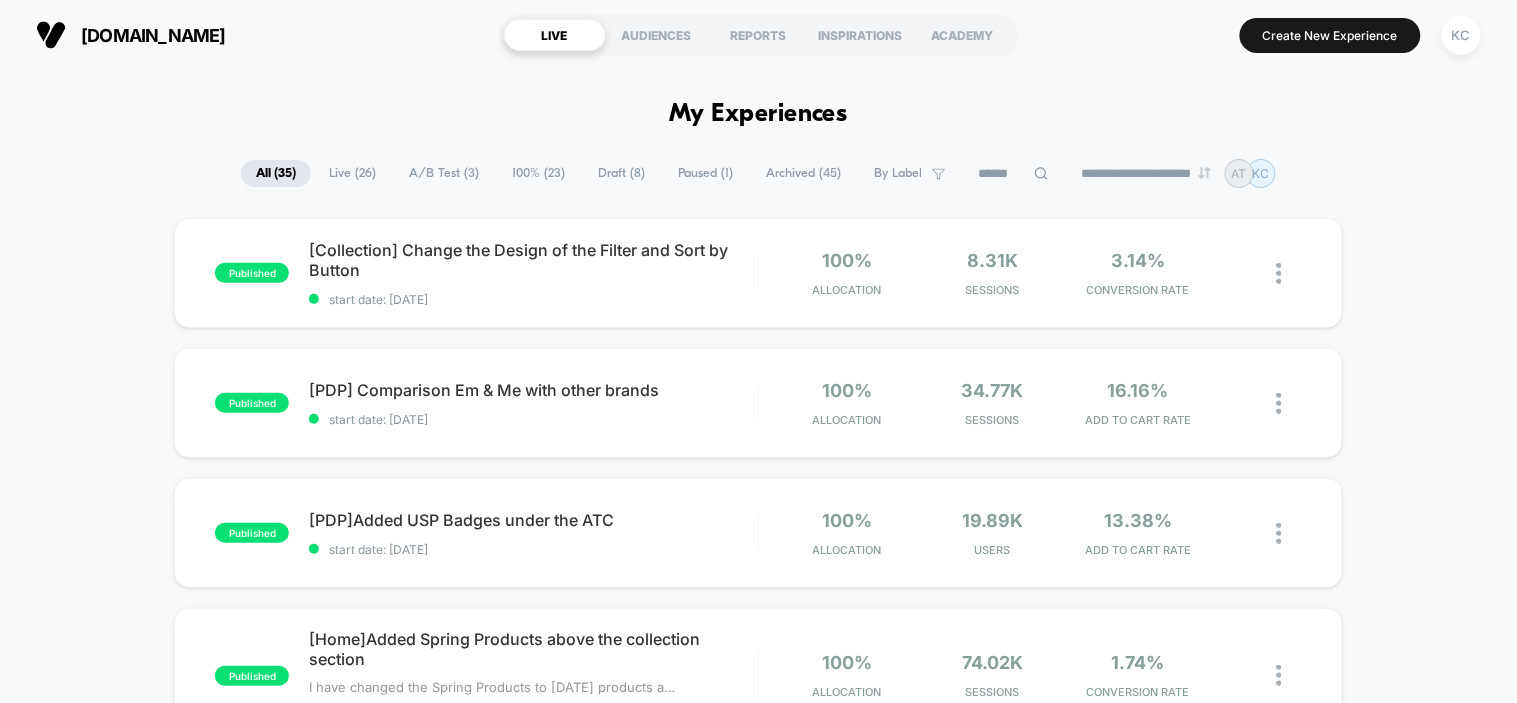 click on "100% ( 23 )" at bounding box center (538, 173) 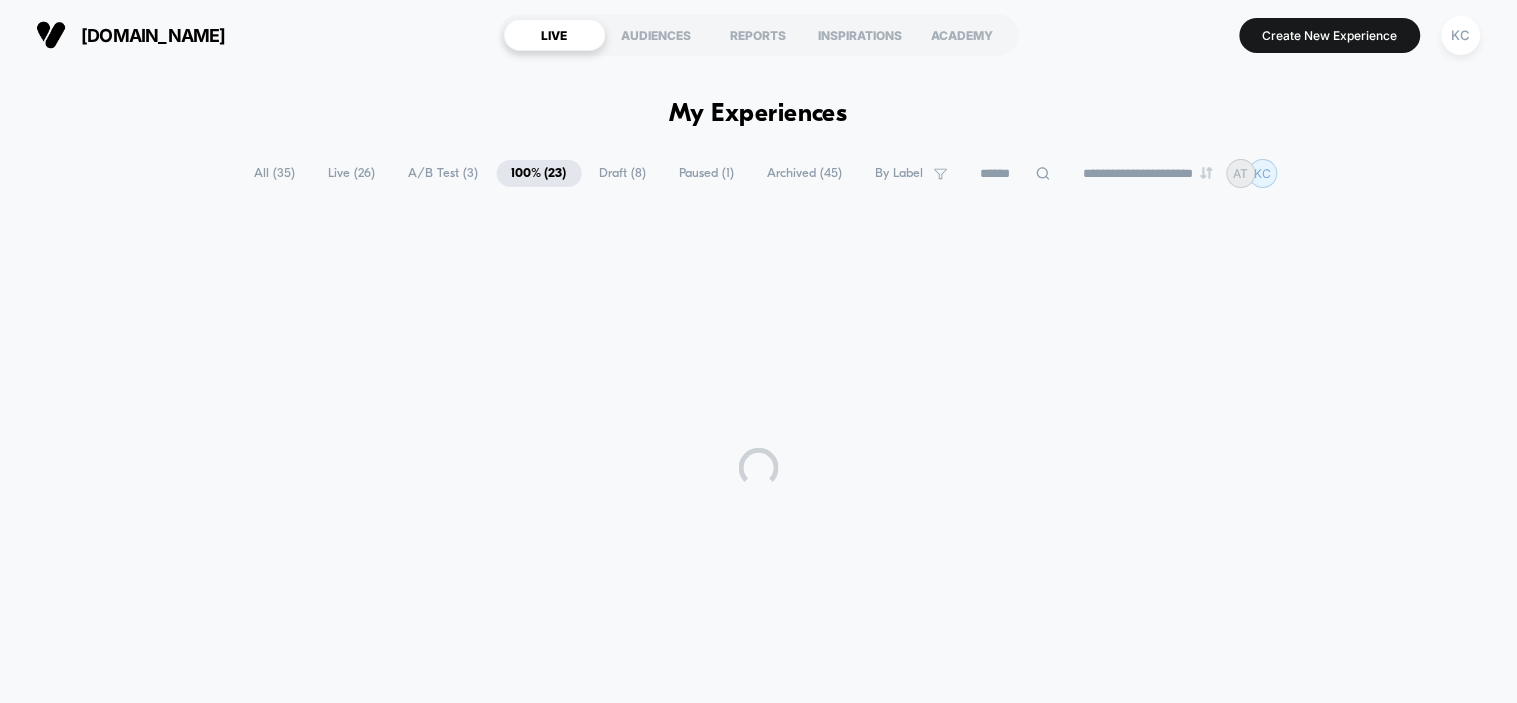 click on "A/B Test ( 3 )" at bounding box center (444, 173) 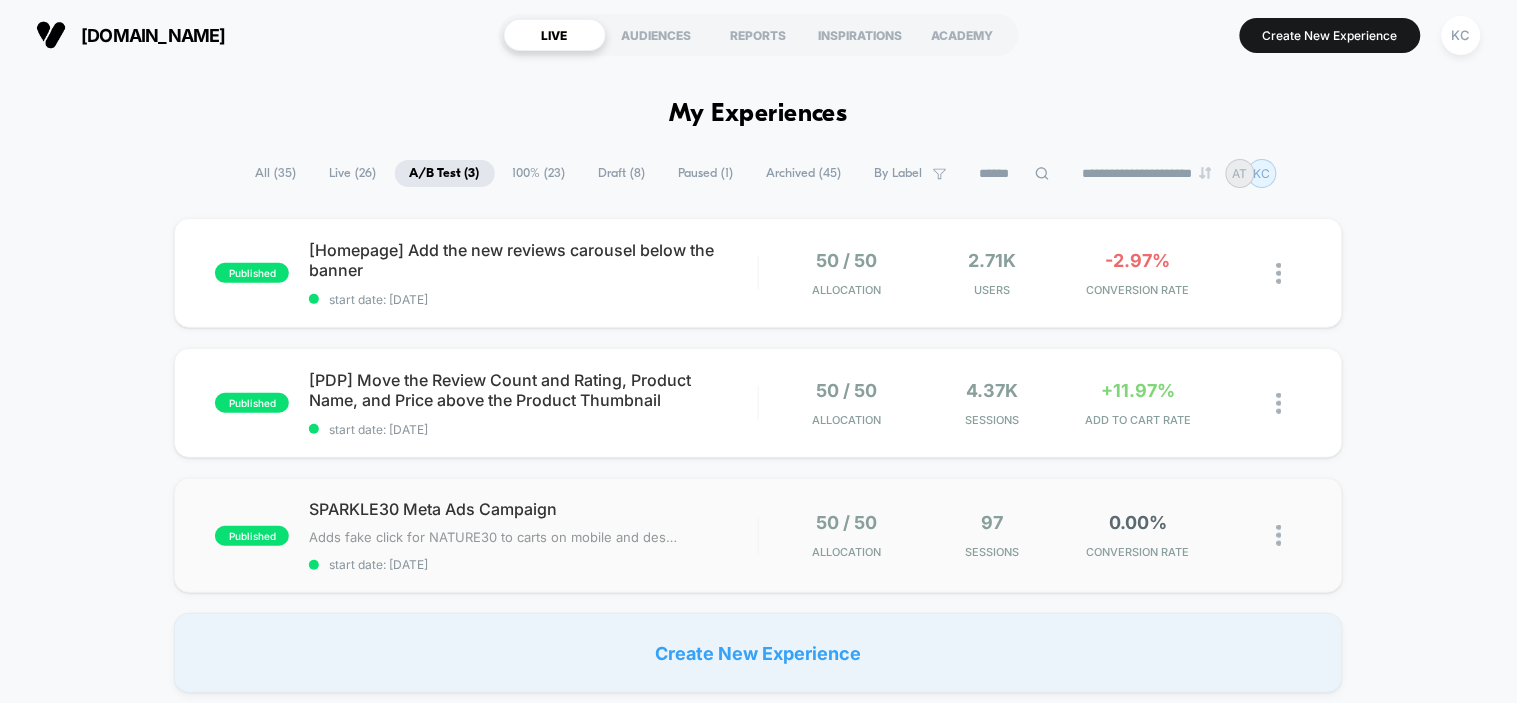 scroll, scrollTop: 13, scrollLeft: 0, axis: vertical 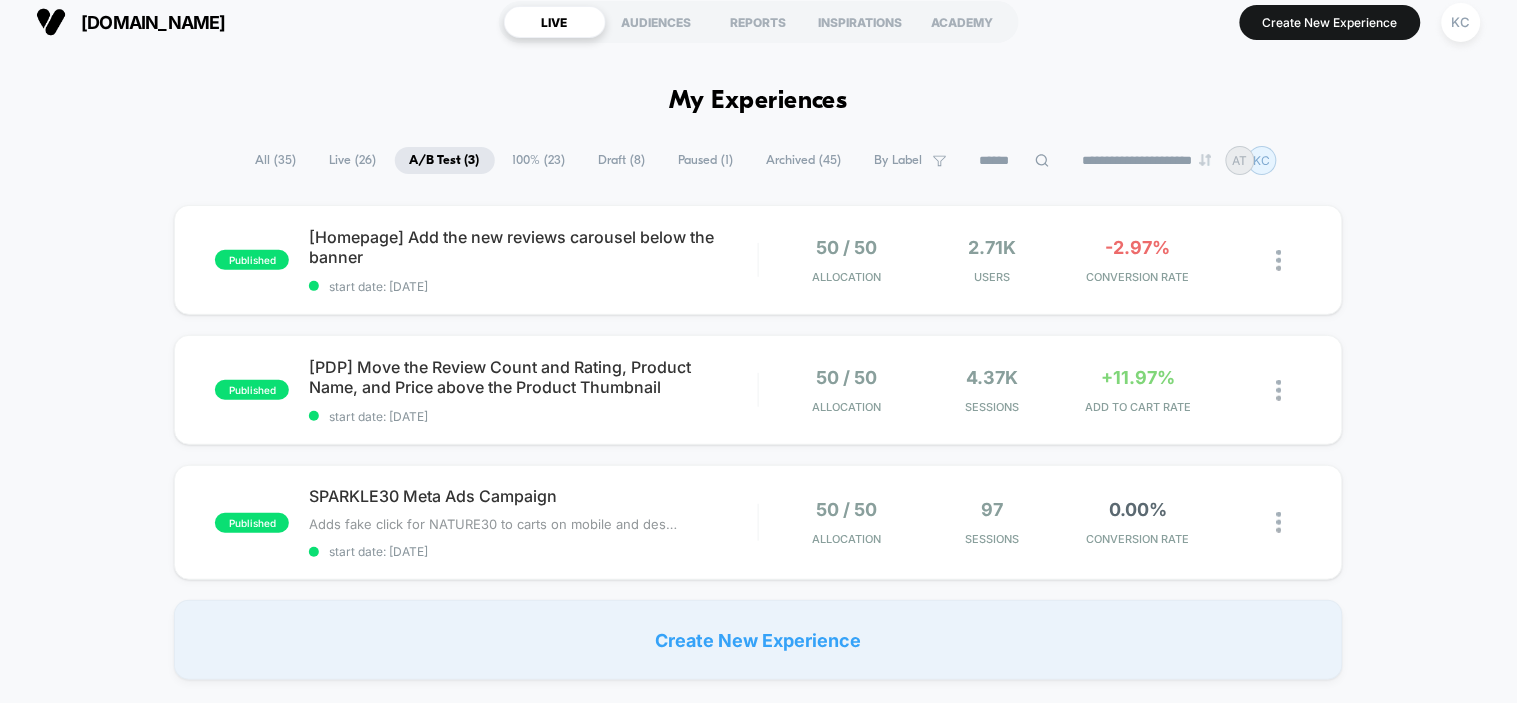 click on "**********" at bounding box center [758, 1293] 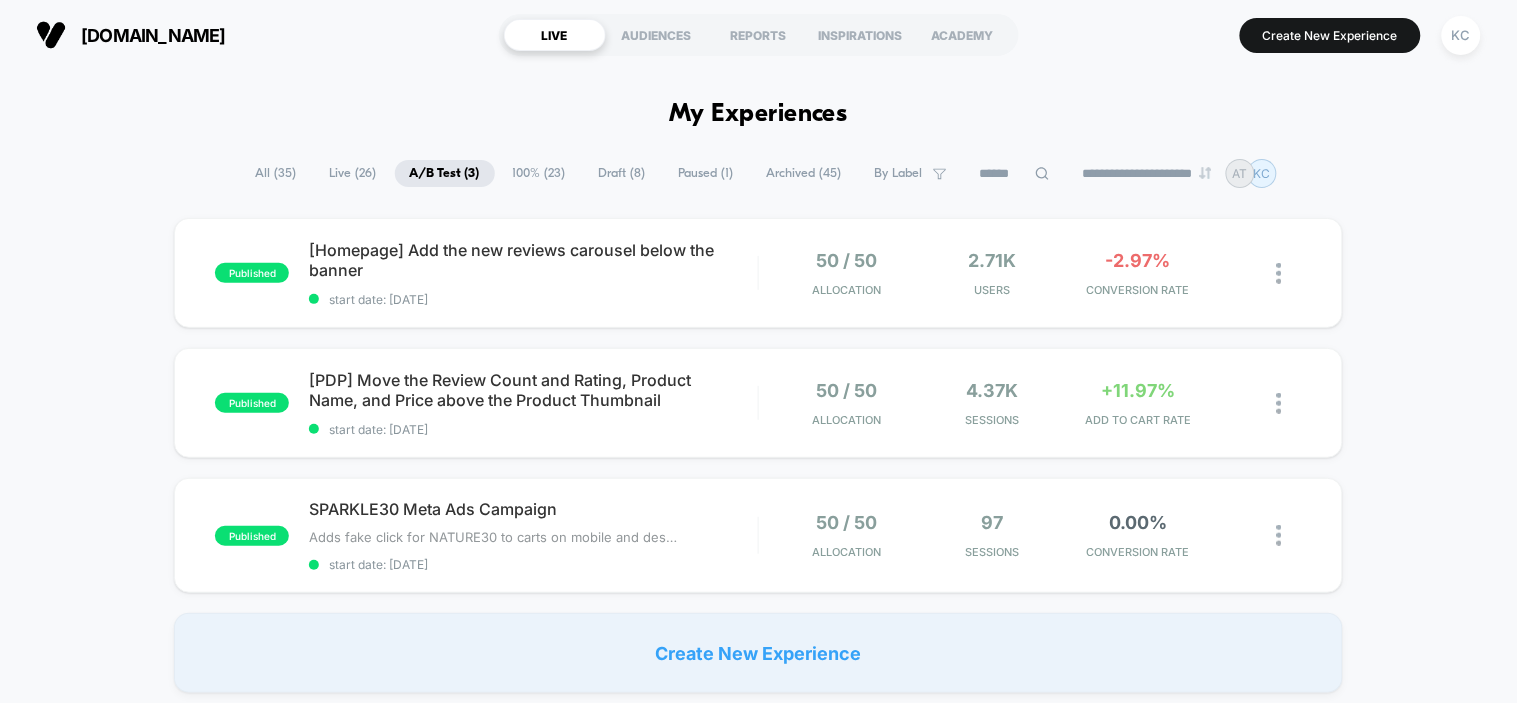 click on "**********" at bounding box center [758, 1306] 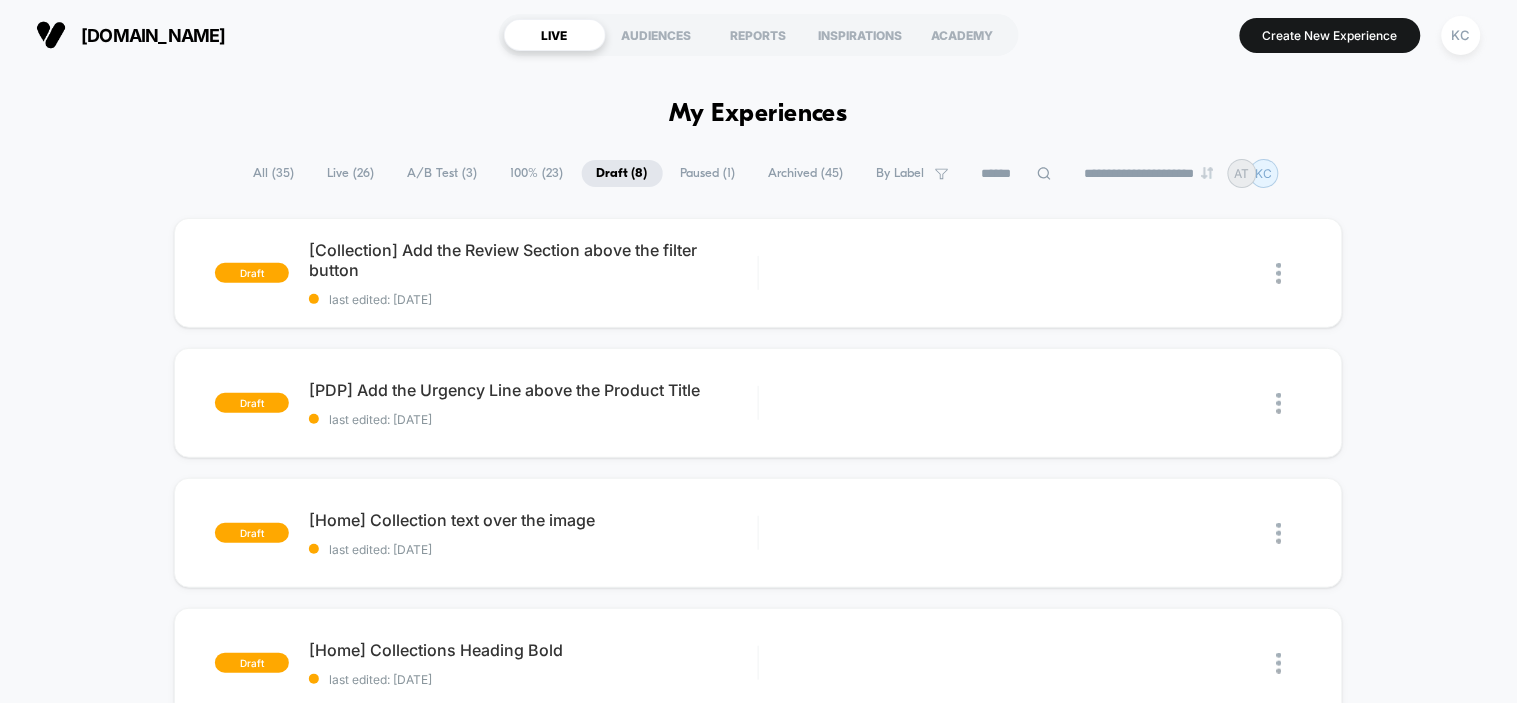 click on "100% ( 23 )" at bounding box center [537, 173] 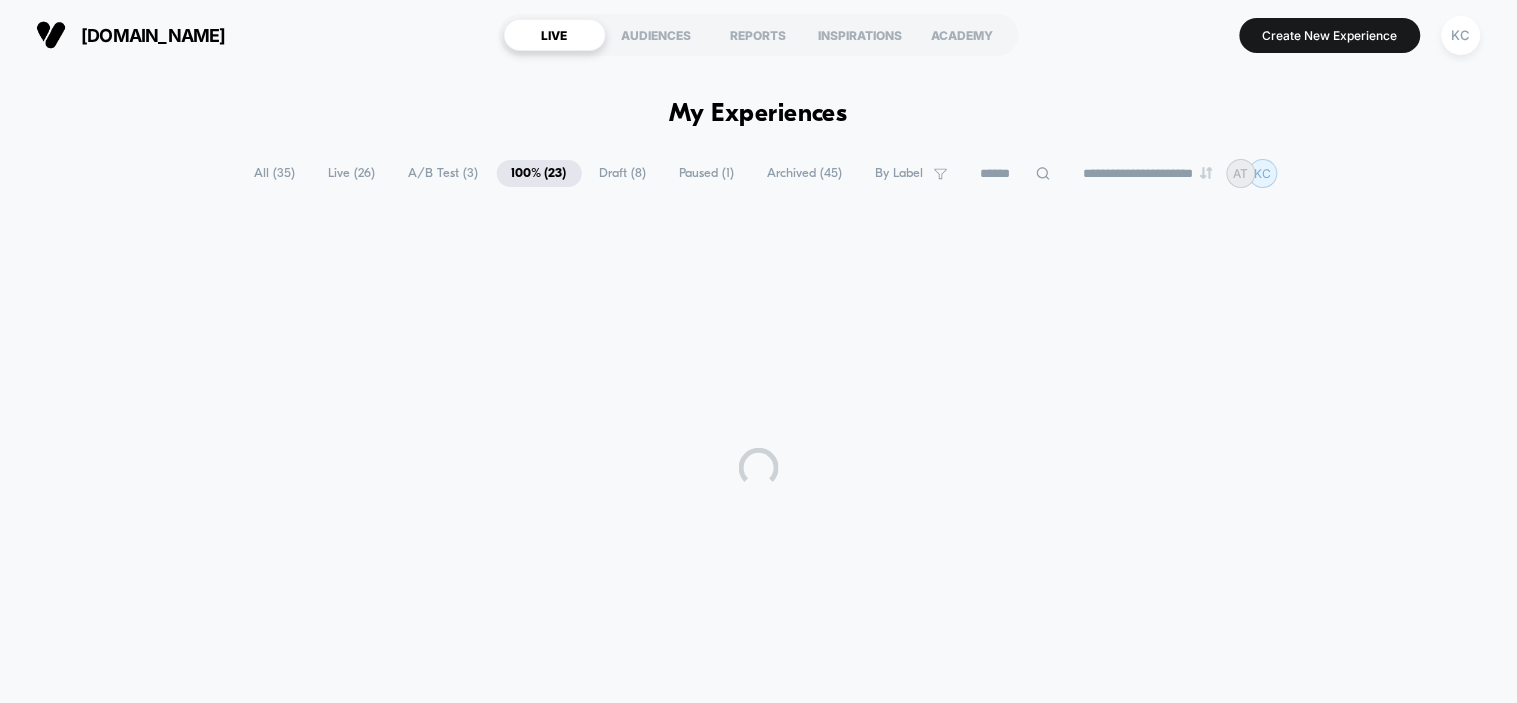 click on "100% ( 23 )" at bounding box center (539, 173) 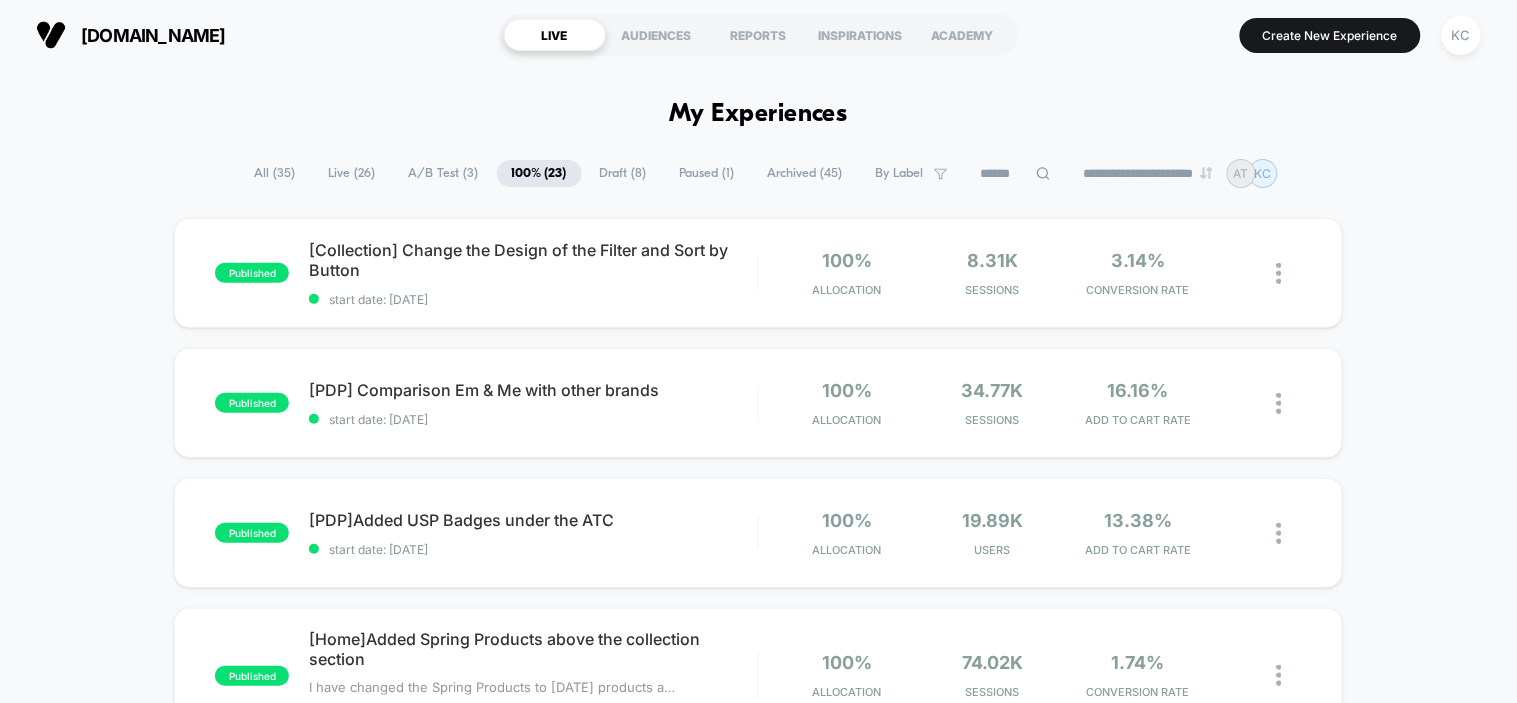 click on "**********" at bounding box center (758, 1929) 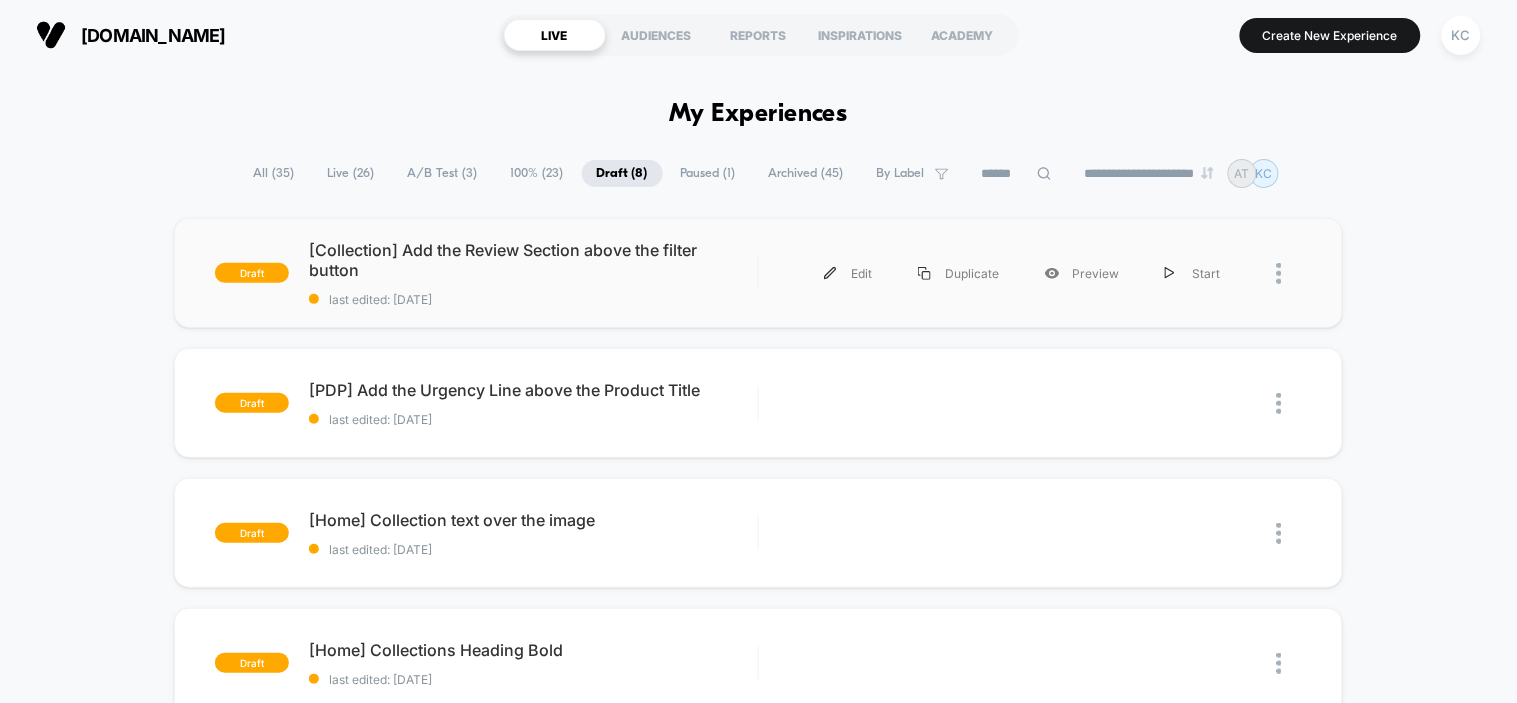 click on "draft [Collection] Add the Review Section above the filter button last edited: 08/07/2025 Edit Duplicate Preview Start" at bounding box center [758, 273] 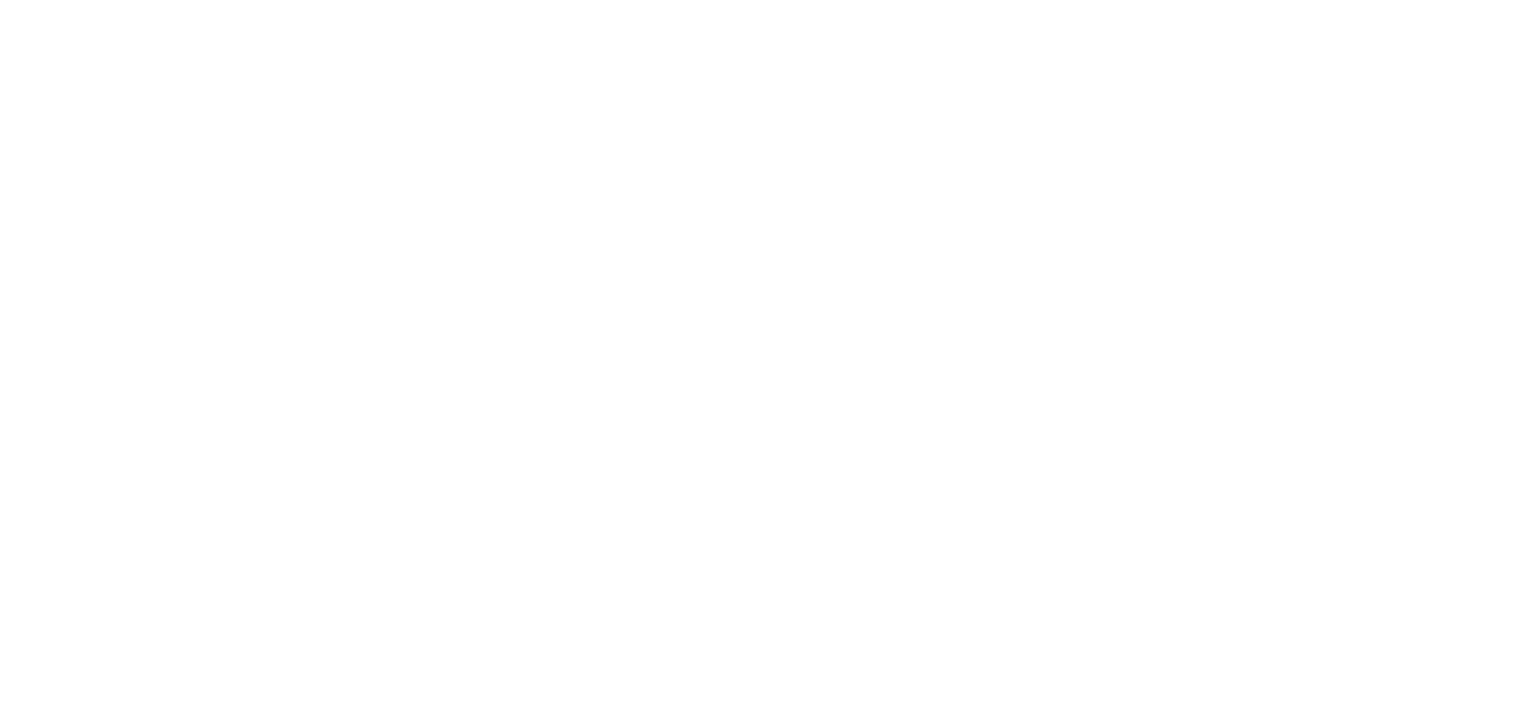 click on "Display size not supported Unfortunately, our dashboard is not supported on a mobile device. Please open it on a desktop computer. Navigated to Visually.io | No-code CRO for Shopify
2.50%" at bounding box center [758, 4] 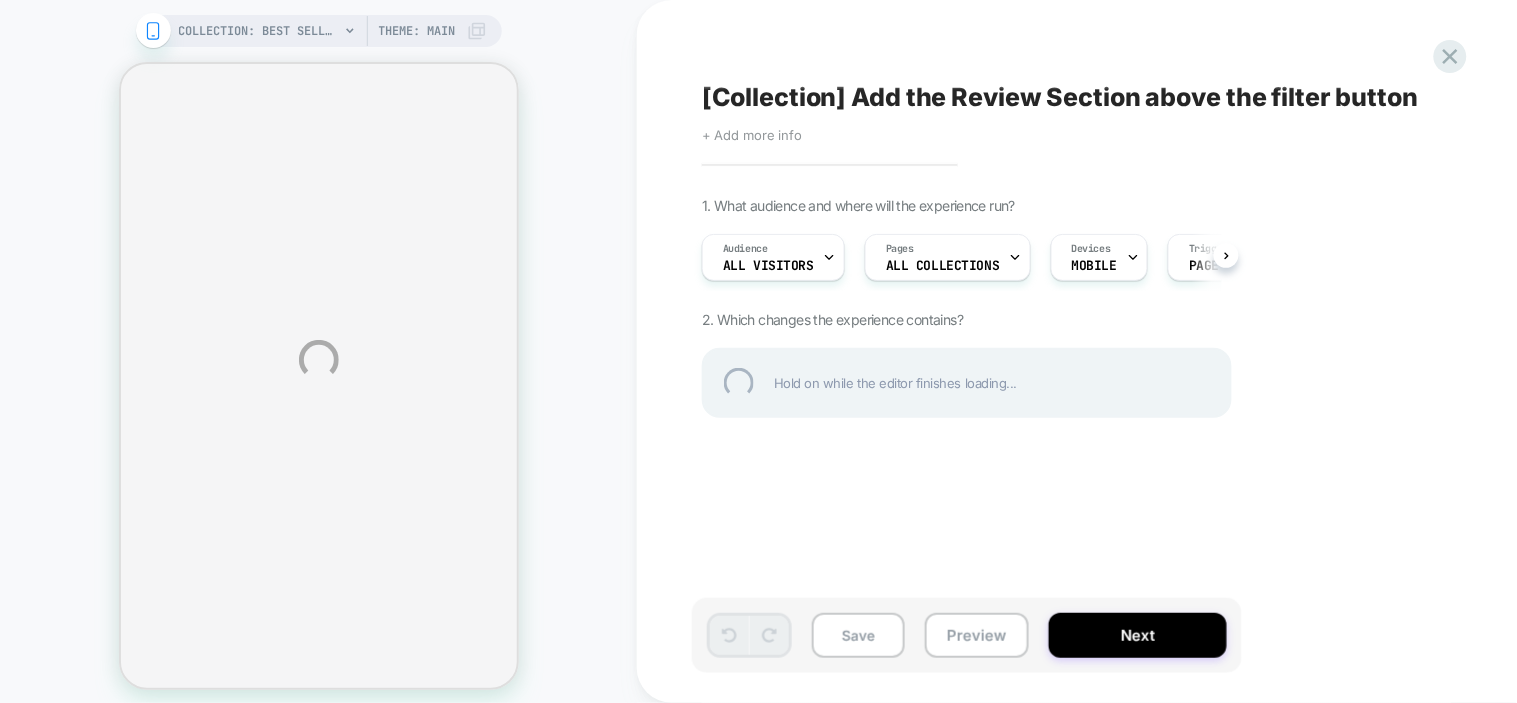 select on "*******" 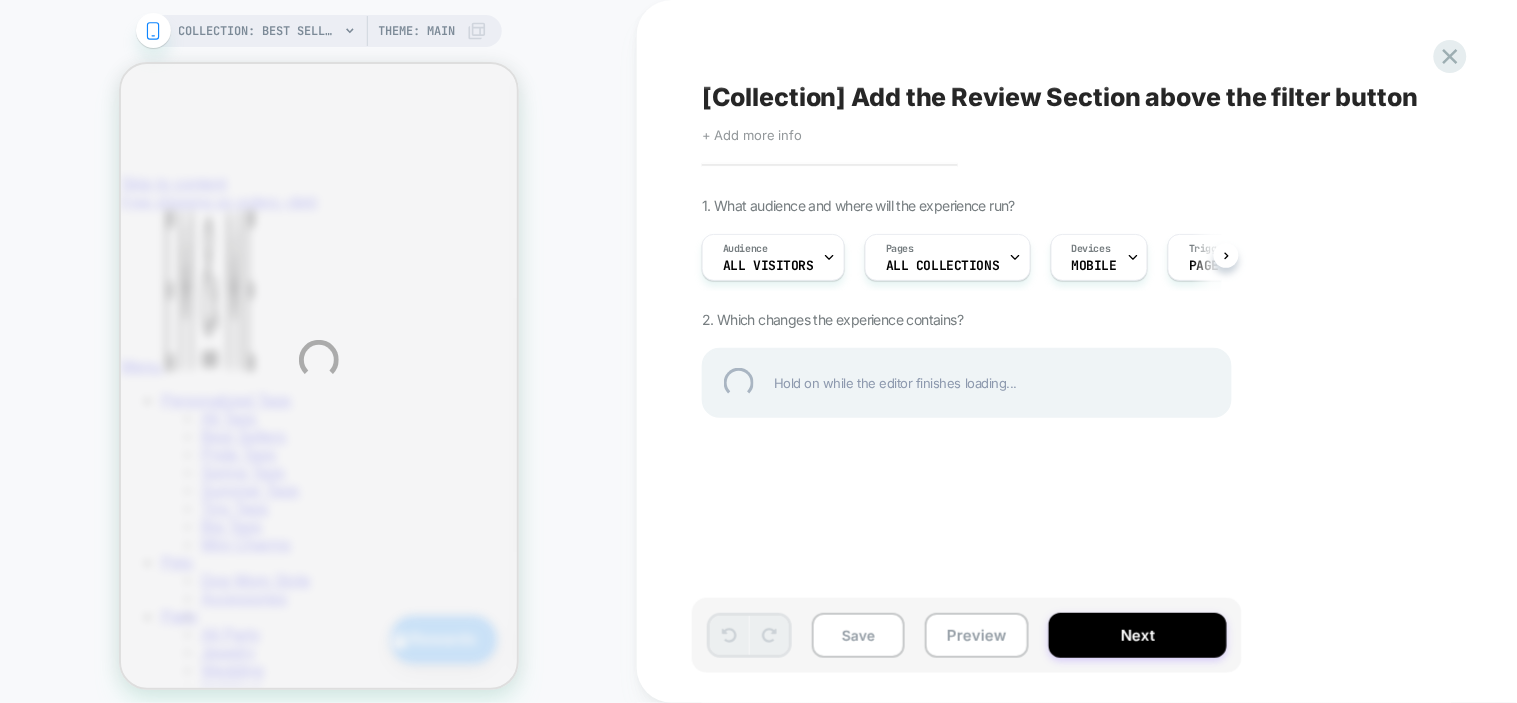 scroll, scrollTop: 0, scrollLeft: 0, axis: both 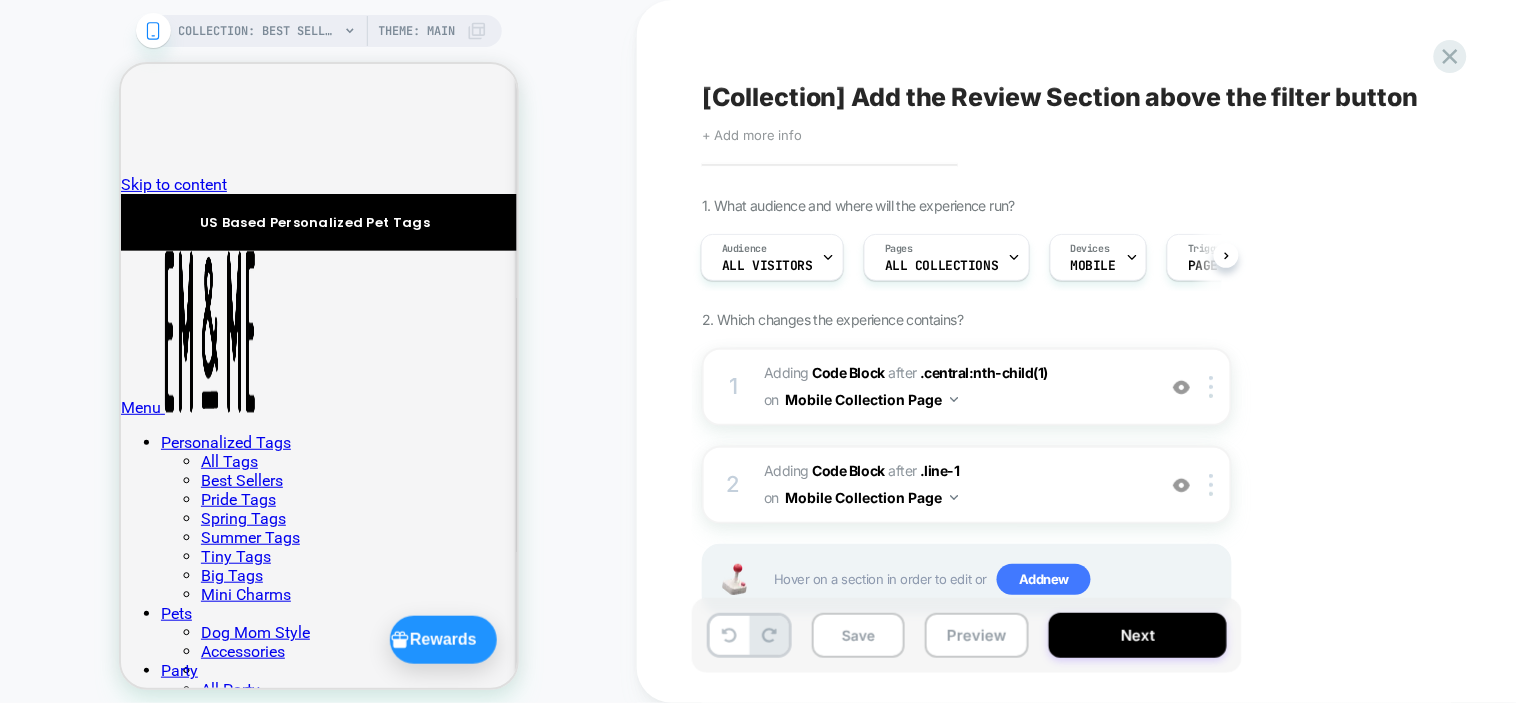 drag, startPoint x: 1516, startPoint y: 235, endPoint x: 1505, endPoint y: 365, distance: 130.46455 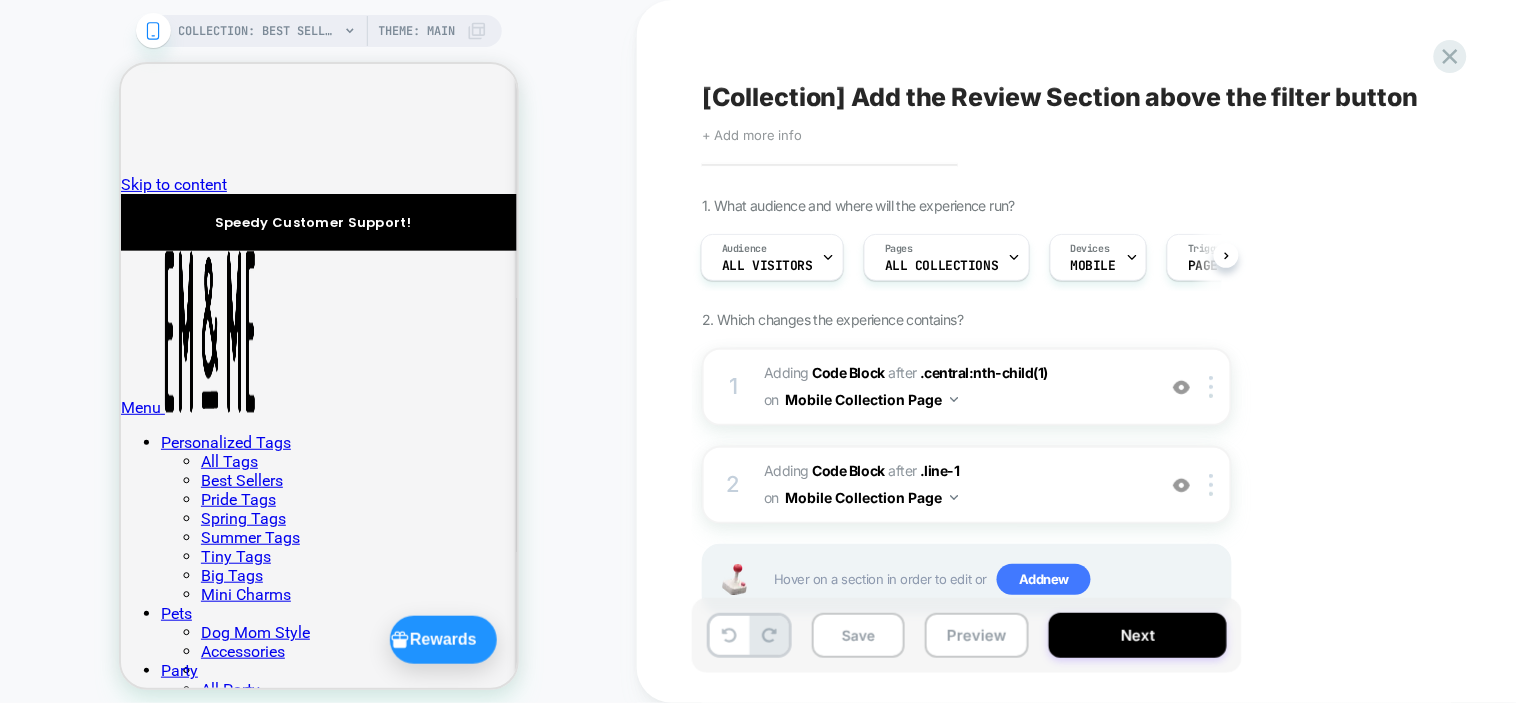 click on "COLLECTION: Best Selling Personalized Pet Tags (Category) COLLECTION: Best Selling Personalized Pet Tags (Category) Theme: MAIN" at bounding box center [318, 360] 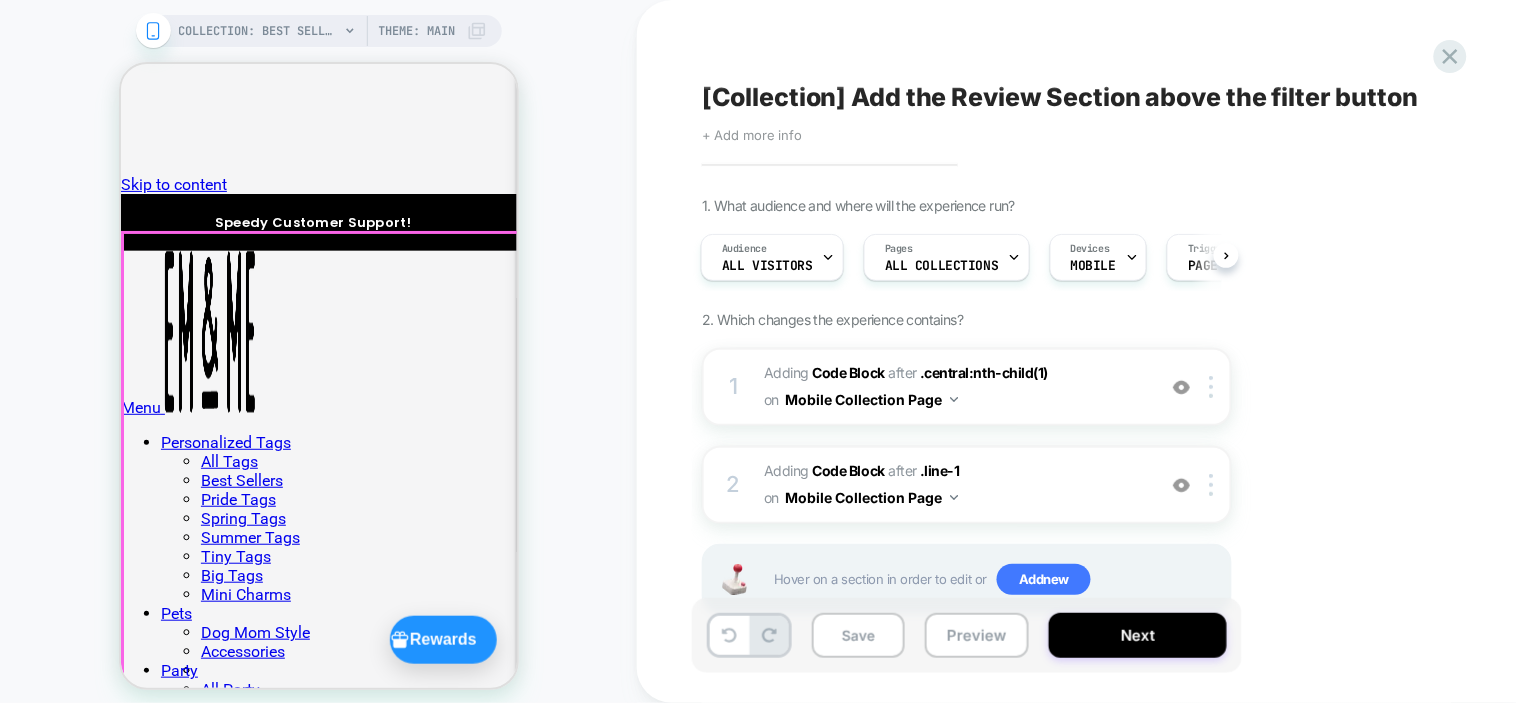 click on "Your Pet, Your Style Personalized Pet ID Tags
I couldn't wait to put it on my guy! It's perfect and much quieter than
his old metal tag.
Rhiannon  on 27 Apr, 2025
Presenting our handpicked selection of our best-selling pet tags for dogs, cats or other animals! Our best sellers are a testament to quality and customer satisfaction. Explore our top-rated products that have captured the hearts of pet owners worldwide.
I couldn't wait to put it on my guy! It's perfect and much quieter than
his old metal tag.
Rhiannon  on 27 Apr, 2025
Premium Quality Tags Free Shipping on Over $40 100's of Cute Designs
:" at bounding box center (318, 56404) 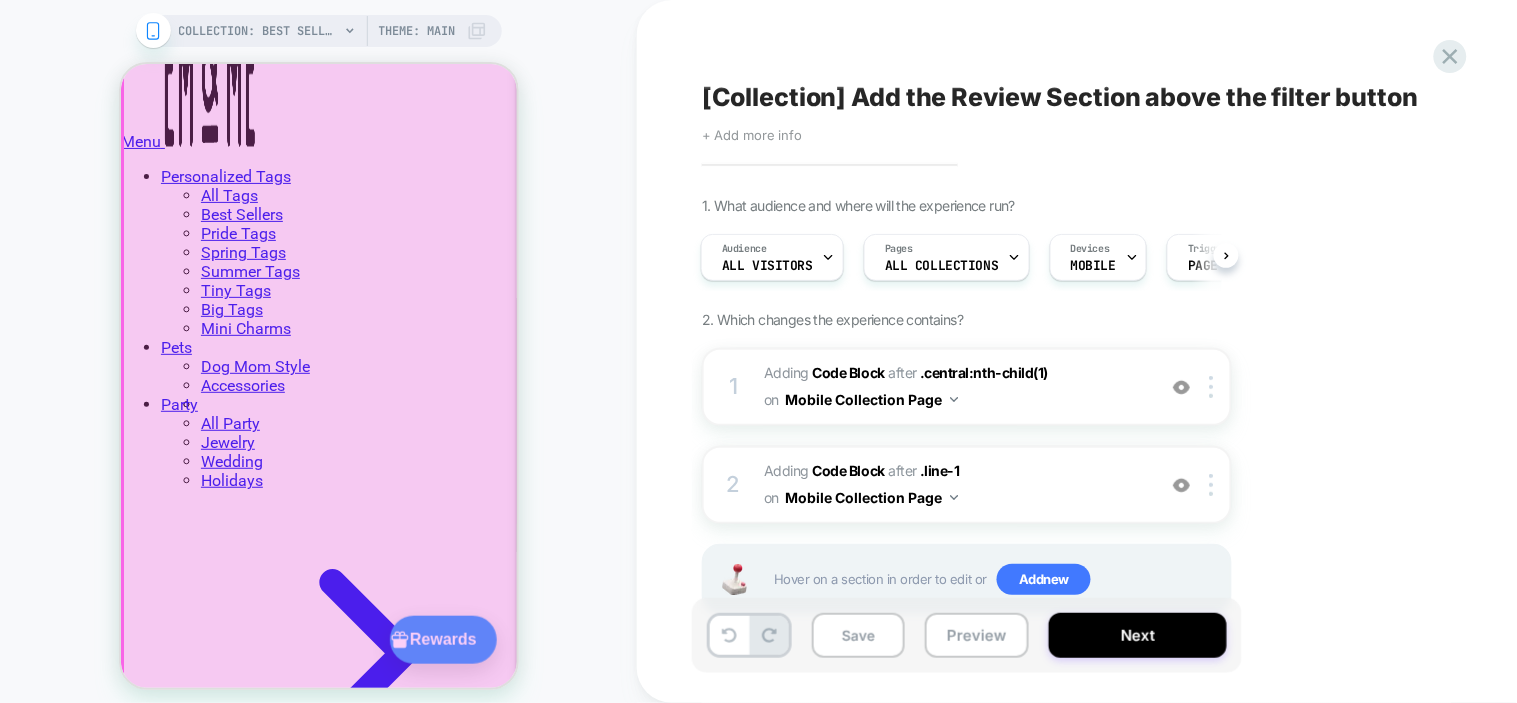 scroll, scrollTop: 311, scrollLeft: 0, axis: vertical 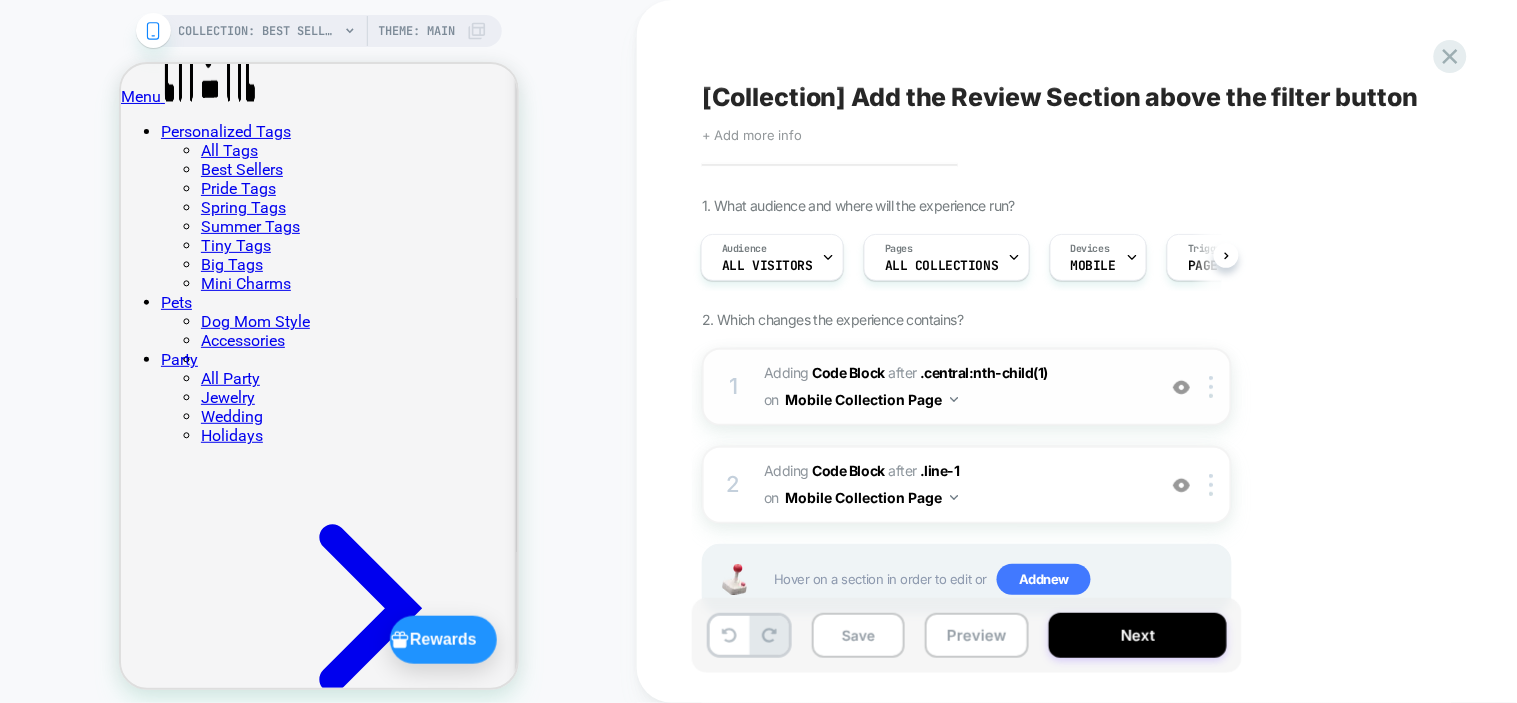 click at bounding box center [1181, 387] 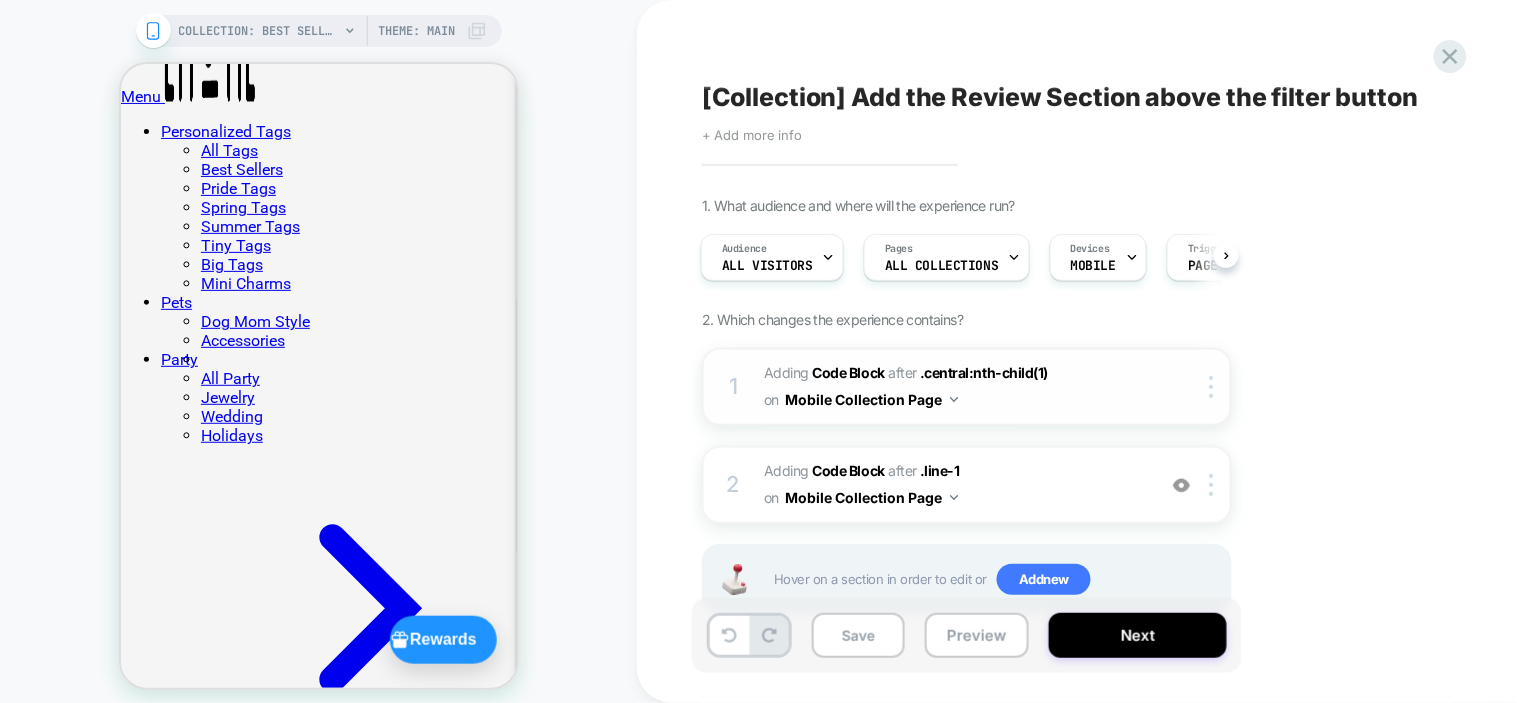 click at bounding box center (1181, 387) 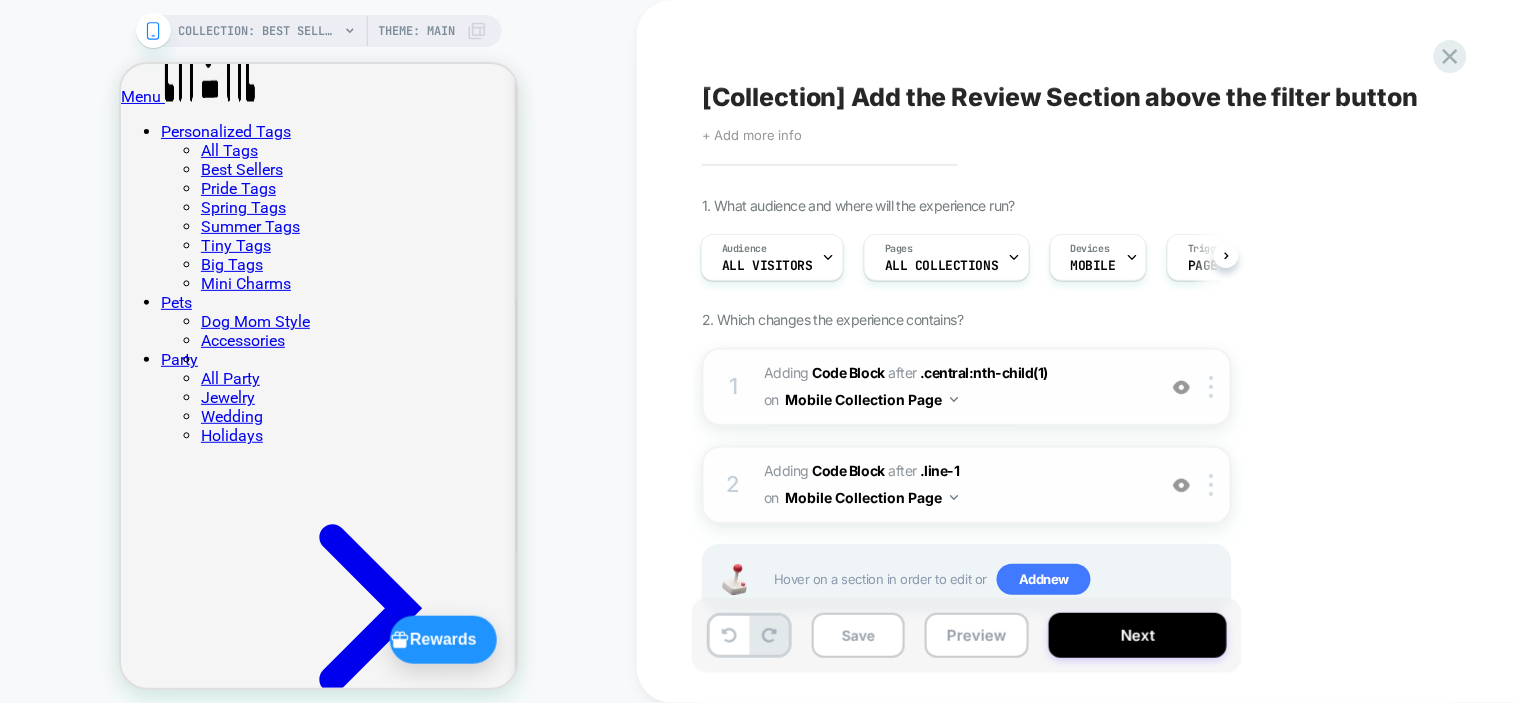 click at bounding box center (1181, 485) 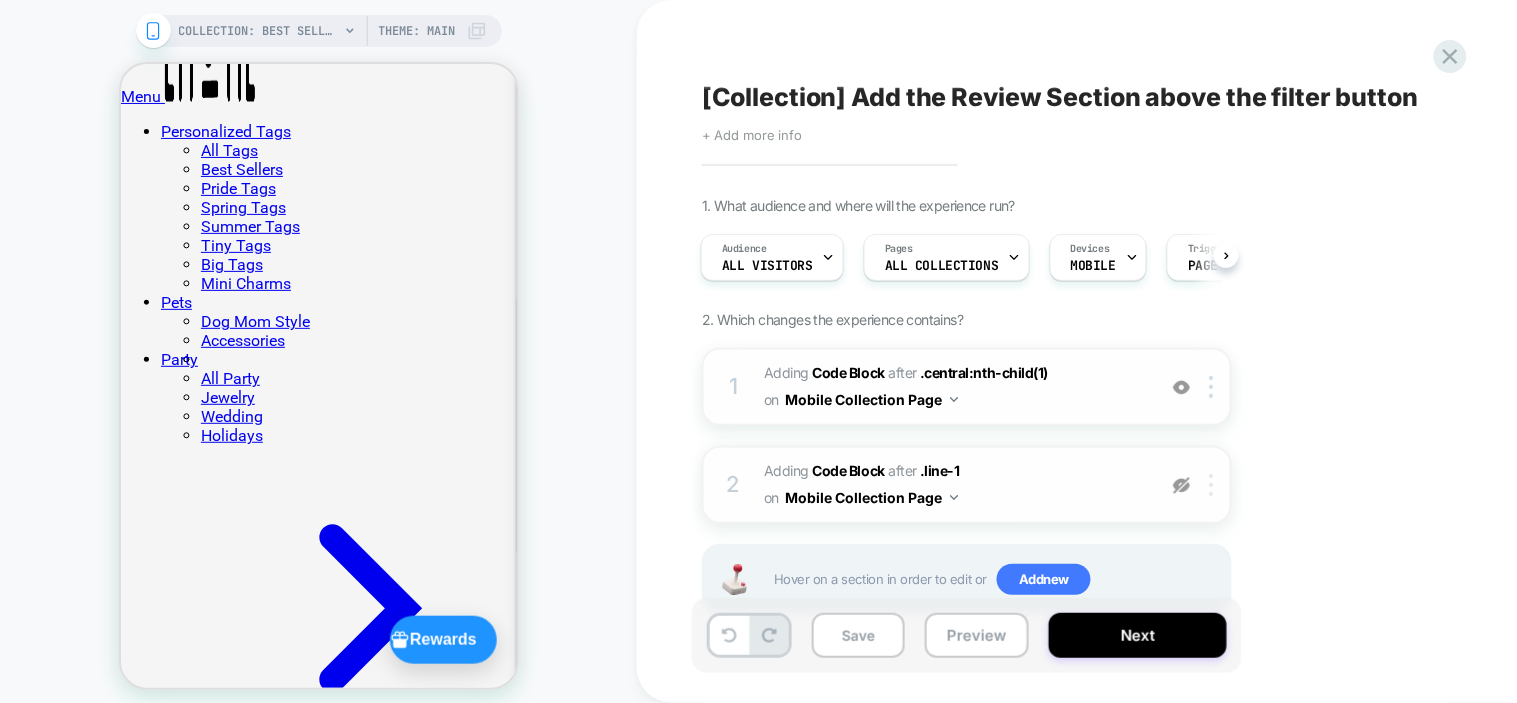 click at bounding box center [1214, 485] 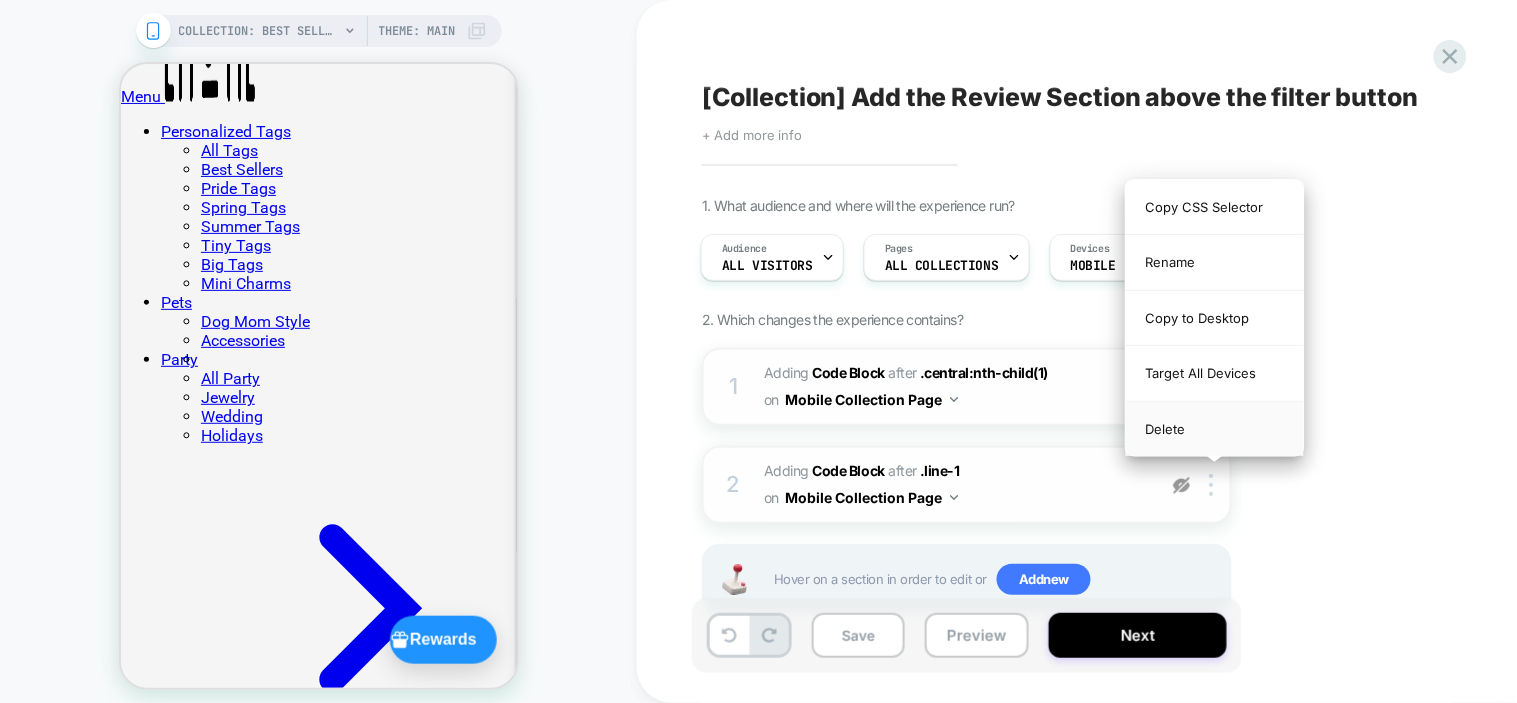 click on "Delete" at bounding box center (1215, 429) 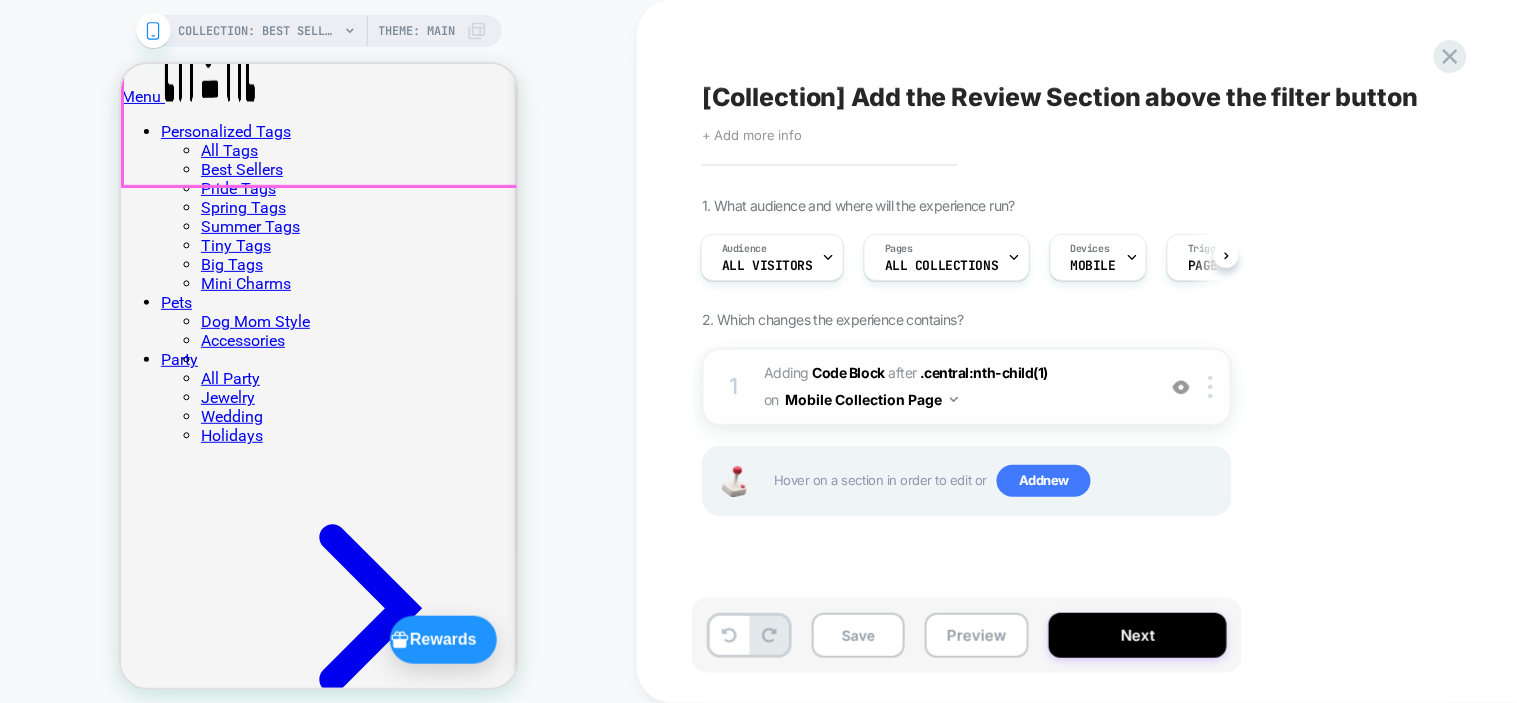 click on "Your Pet, Your Style Personalized Pet ID Tags
Presenting our handpicked selection of our best-selling pet tags for dogs, cats or other animals! Our best sellers are a testament to quality and customer satisfaction. Explore our top-rated products that have captured the hearts of pet owners worldwide." at bounding box center (318, 3126) 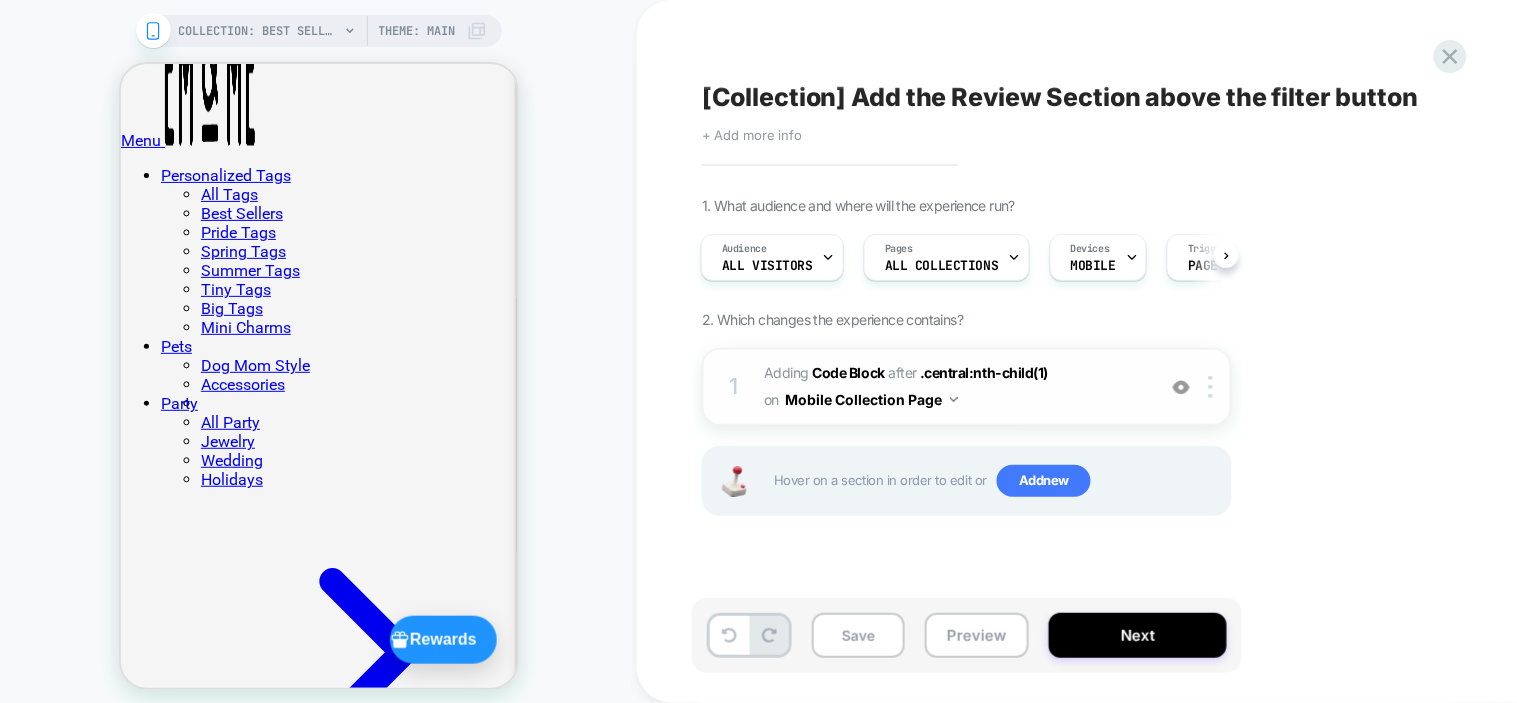 scroll, scrollTop: 266, scrollLeft: 0, axis: vertical 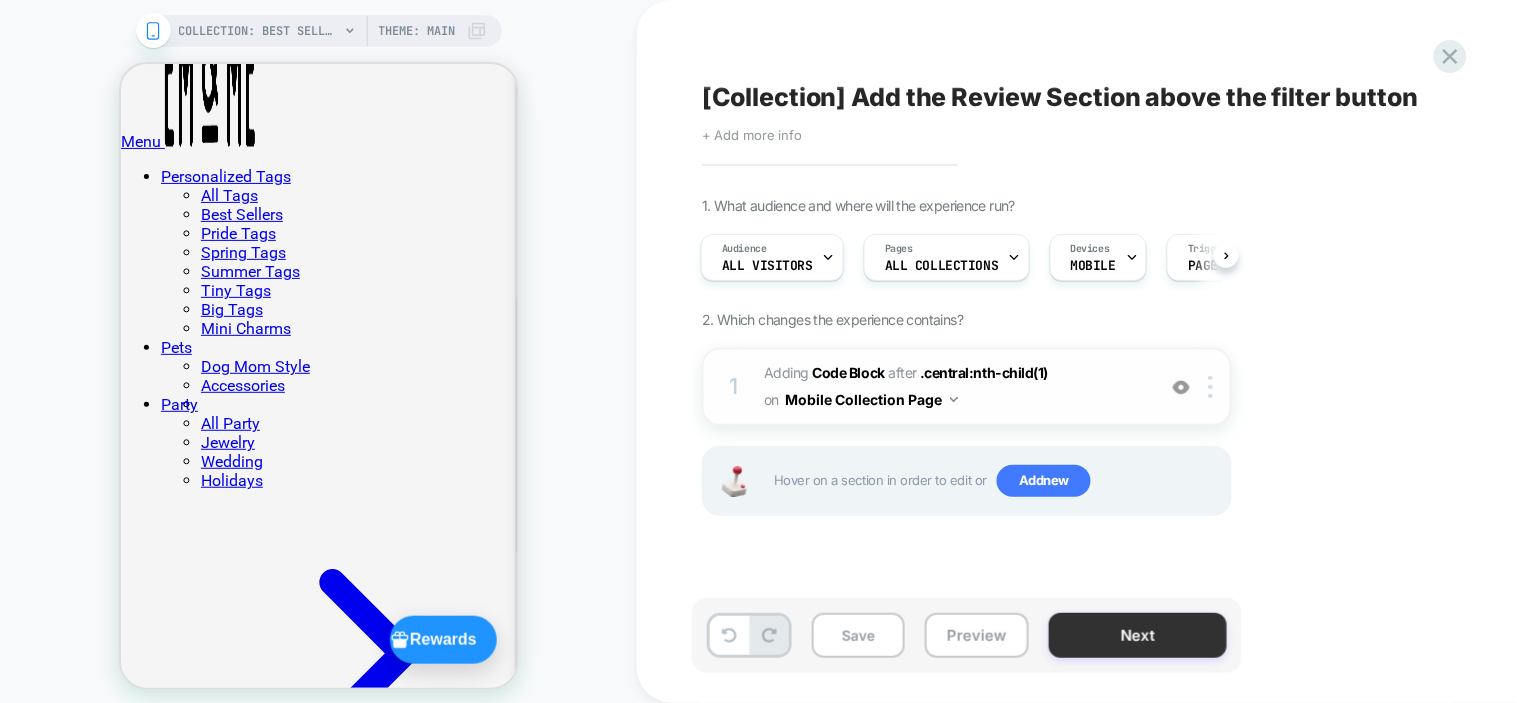 click on "Next" at bounding box center (1138, 635) 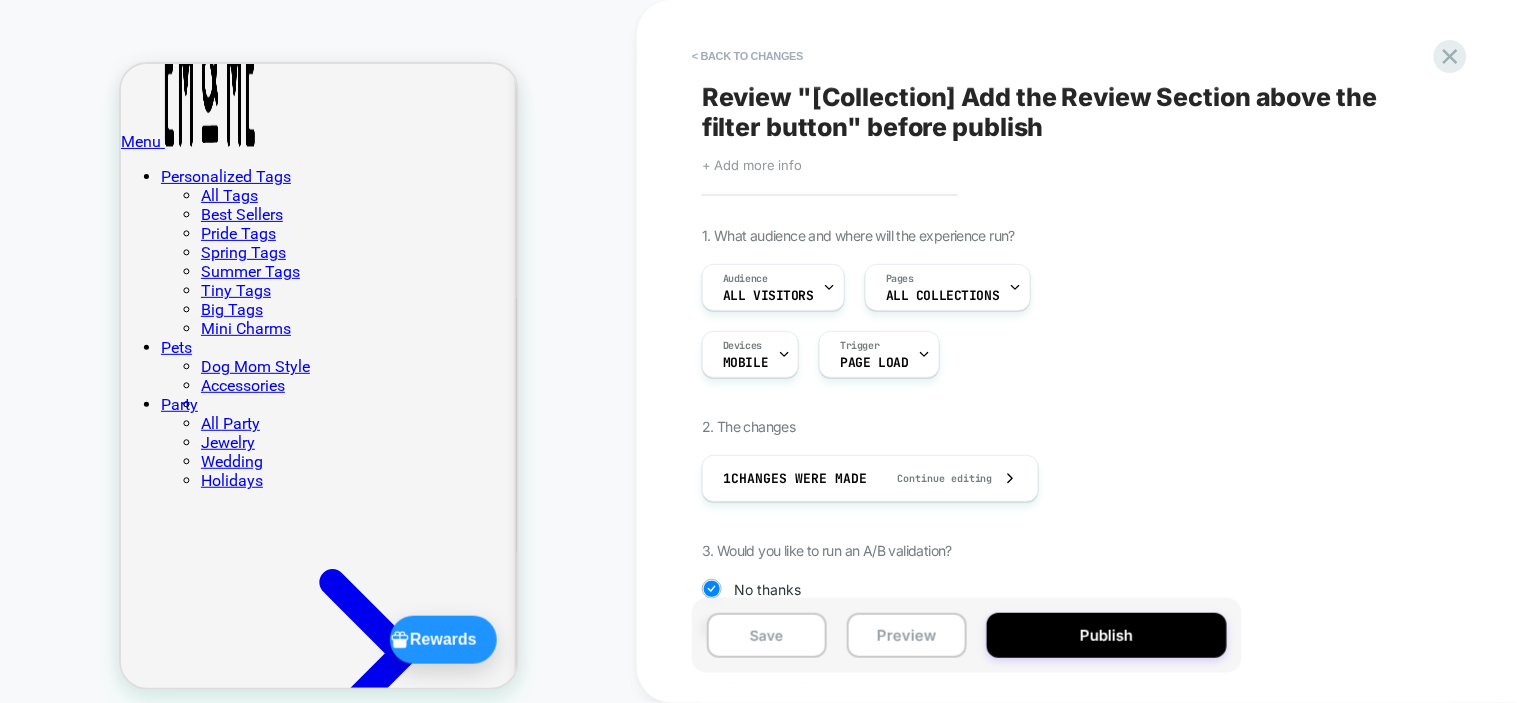 click on "1. What audience and where will the experience run? Audience All Visitors Pages ALL COLLECTIONS Devices MOBILE Trigger Page Load 2. The changes 1  Changes were made Continue editing 3. Would you like to run an A/B validation? No thanks Yes sure 4. When do you like to run this experience? Now I would like to schedule the run" at bounding box center (1067, 516) 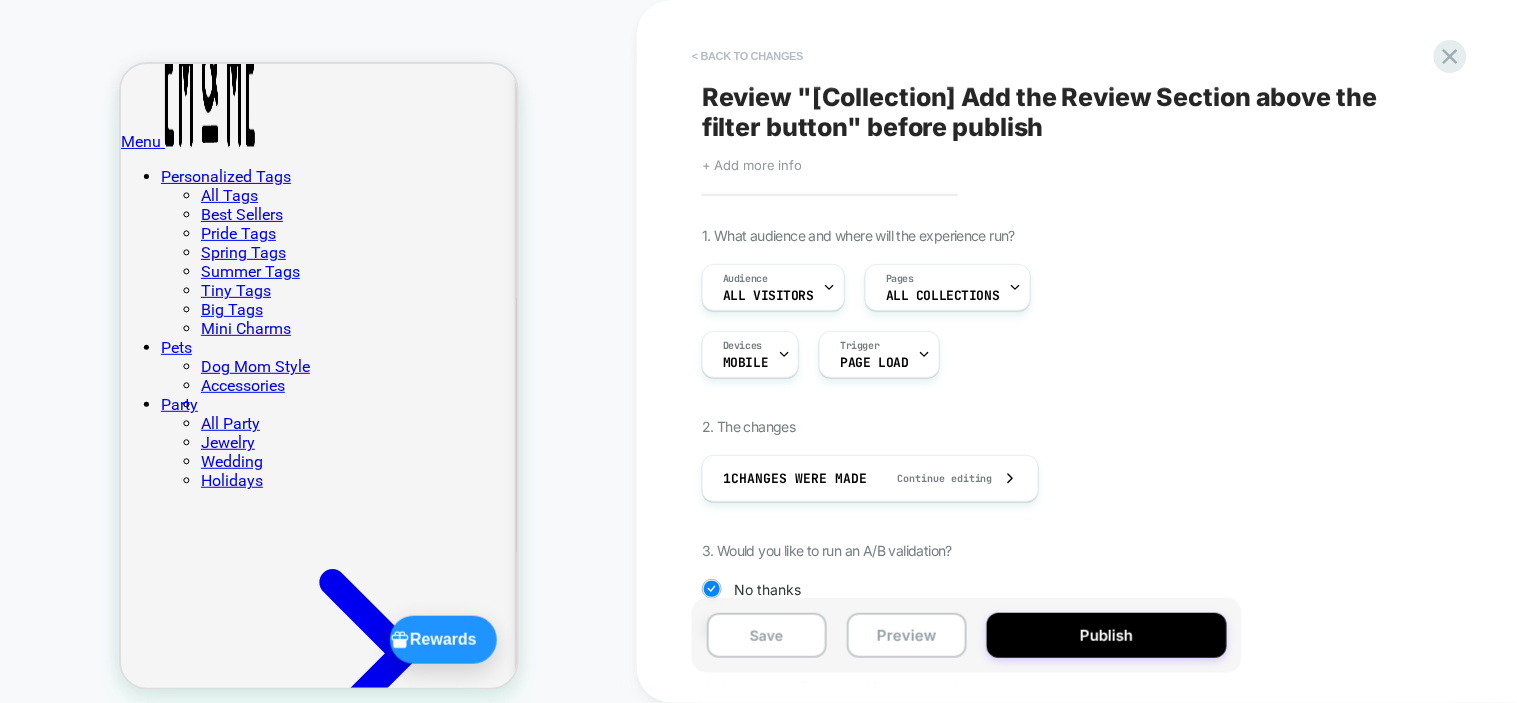 click on "< Back to changes" at bounding box center [748, 56] 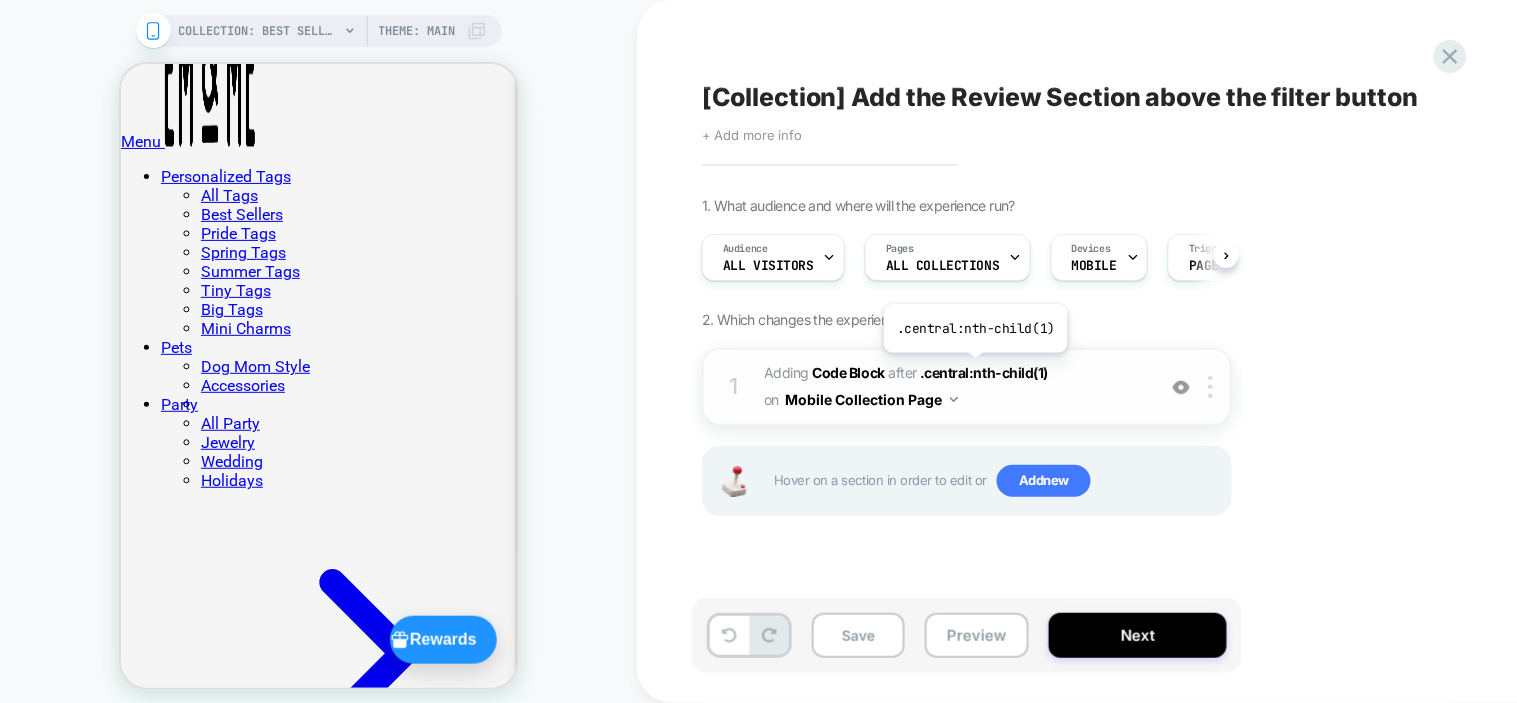 scroll, scrollTop: 0, scrollLeft: 1, axis: horizontal 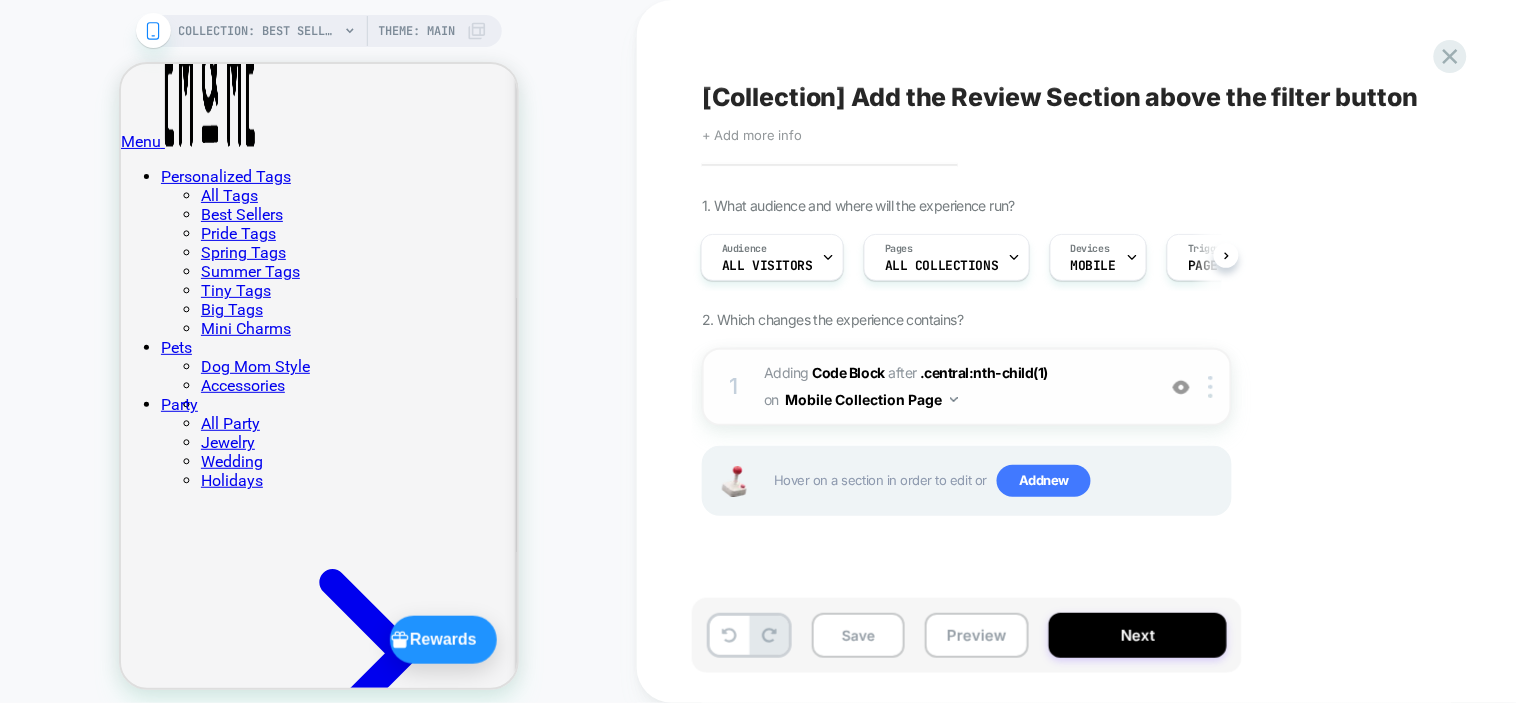 click on "Adding   Code Block   AFTER .central:nth-child(1) .central:nth-child(1)   on Mobile Collection Page" at bounding box center (954, 387) 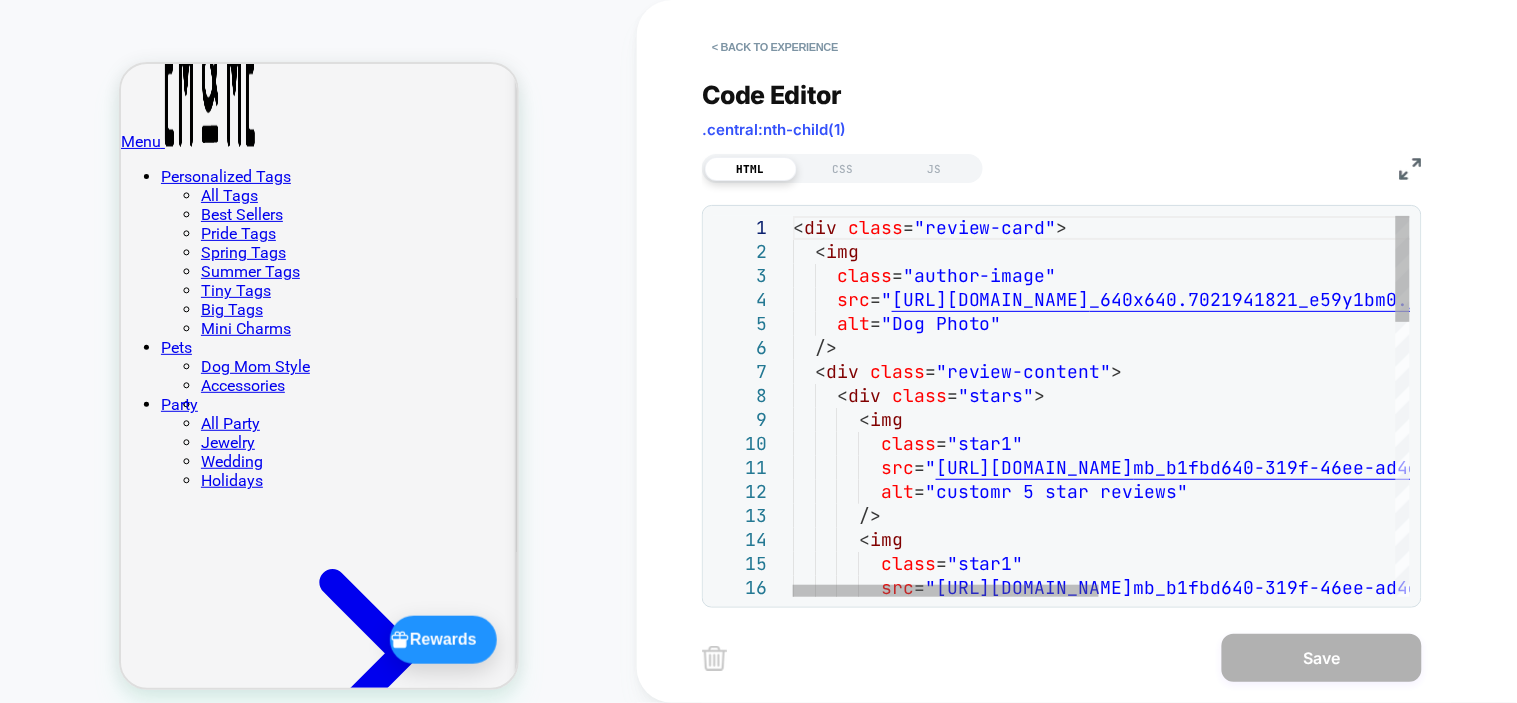 click on "< div   class = "review-card" >    < img      class = "author-image"      src = " https://i.etsystatic.com/iap/ea52e9/7021941821/iap _640x640.7021941821_e59y1bm0.jpg?version=0 "      alt = "Dog Photo"    />    < div   class = "review-content" >      < div   class = "stars" >        < img          class = "star1"          src = " https://sdk.loomi-prod.xyz/media/EMANDMESTUDIO/thu mb_b1fbd640-319f-46ee-ad4d-a628c94ba037.png "          alt = "customr 5 star reviews"        />        < img          class = "star1"          src = " https://sdk.loomi-prod.xyz/media/EMANDMESTUDIO/thu mb_b1fbd640-319f-46ee-ad4d-a628c94ba037.png "" at bounding box center [1399, 898] 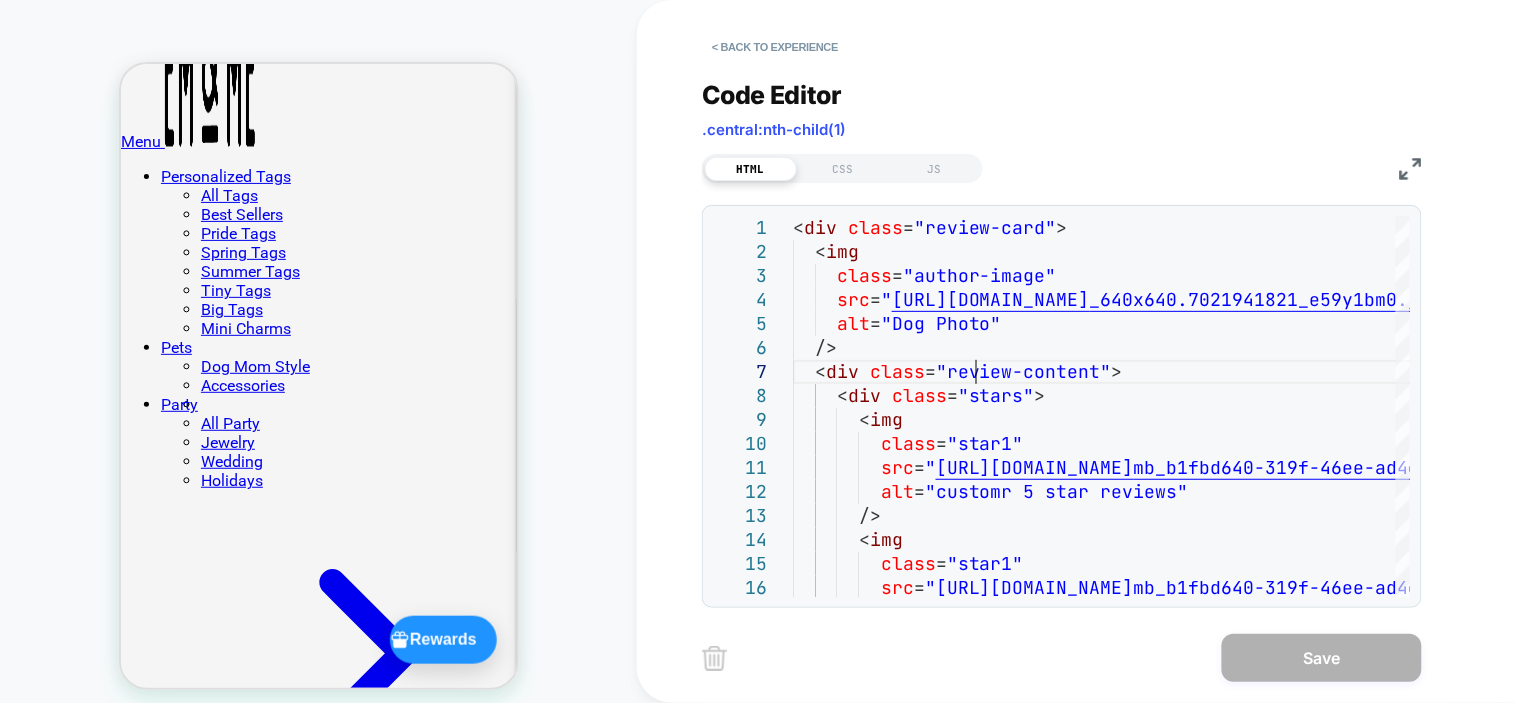 scroll, scrollTop: 0, scrollLeft: 0, axis: both 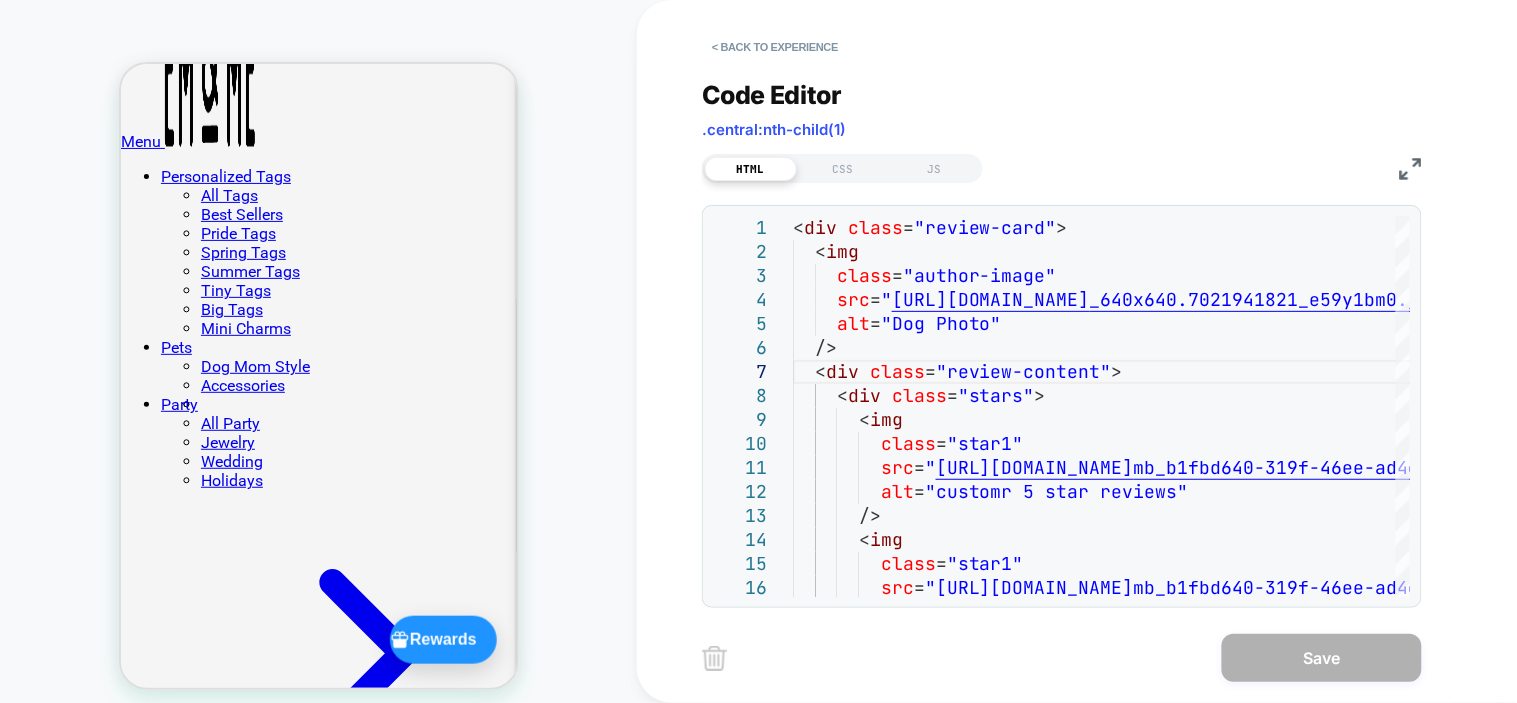 click on "I couldn't wait to put it on my guy! It's perfect and much quieter than
his old metal tag.
Rhiannon  on 27 Apr, 2025" at bounding box center (318, 3357) 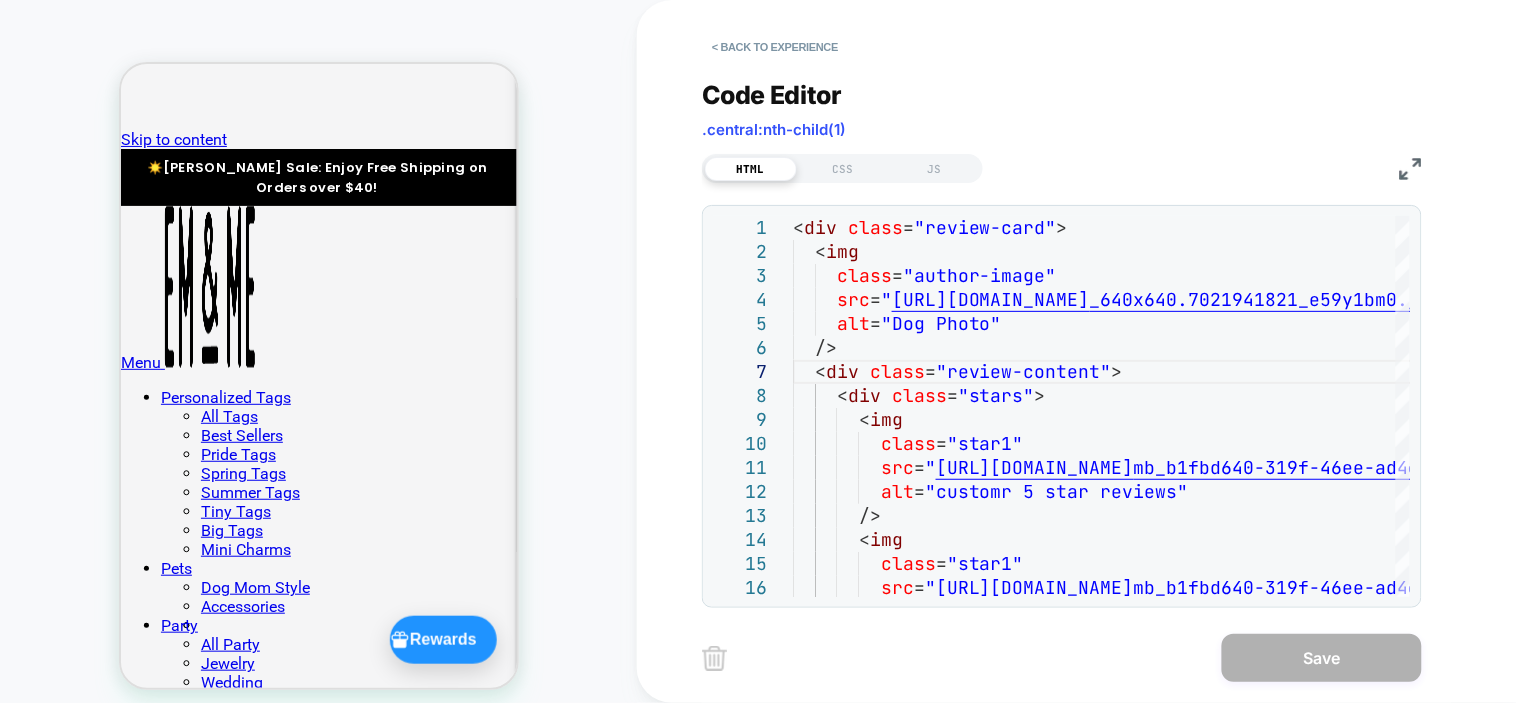 scroll, scrollTop: 0, scrollLeft: 0, axis: both 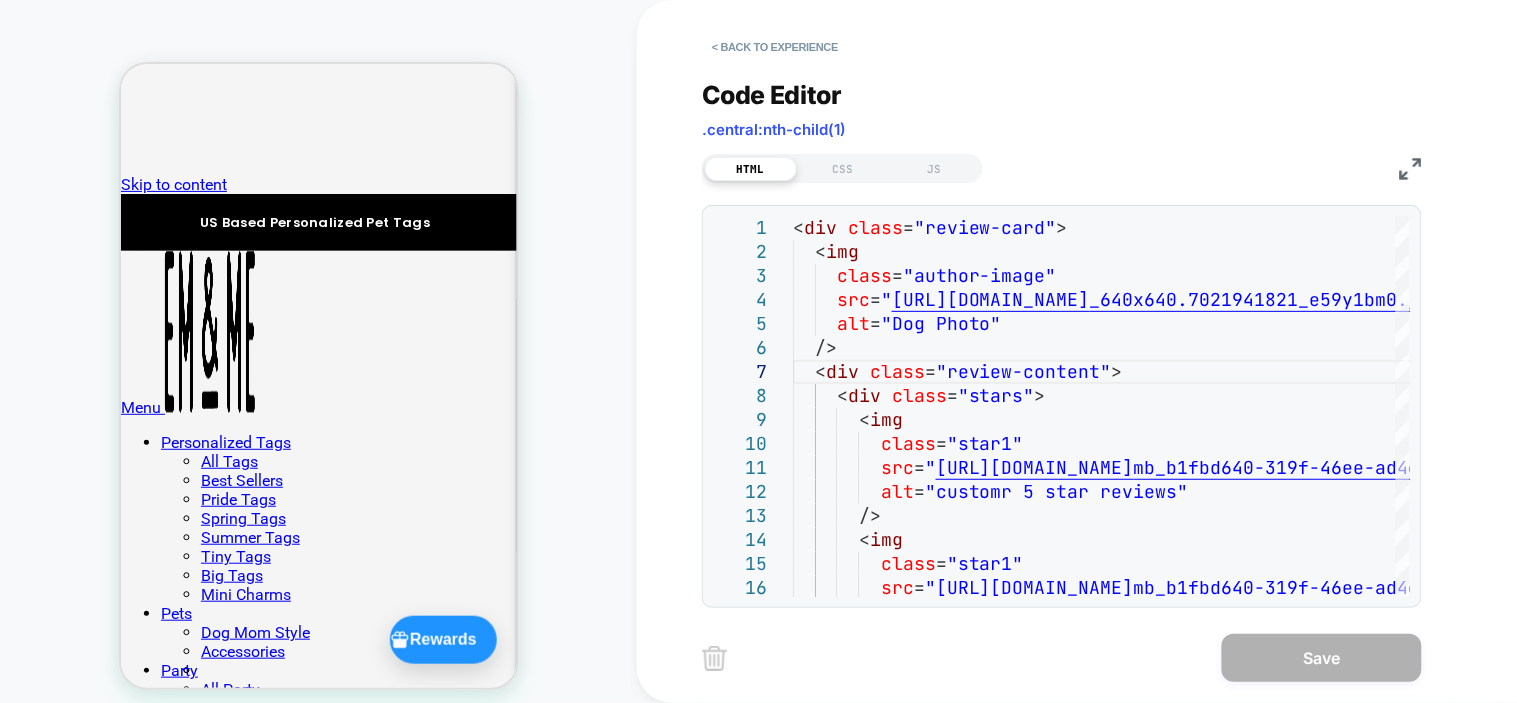 click at bounding box center [1411, 169] 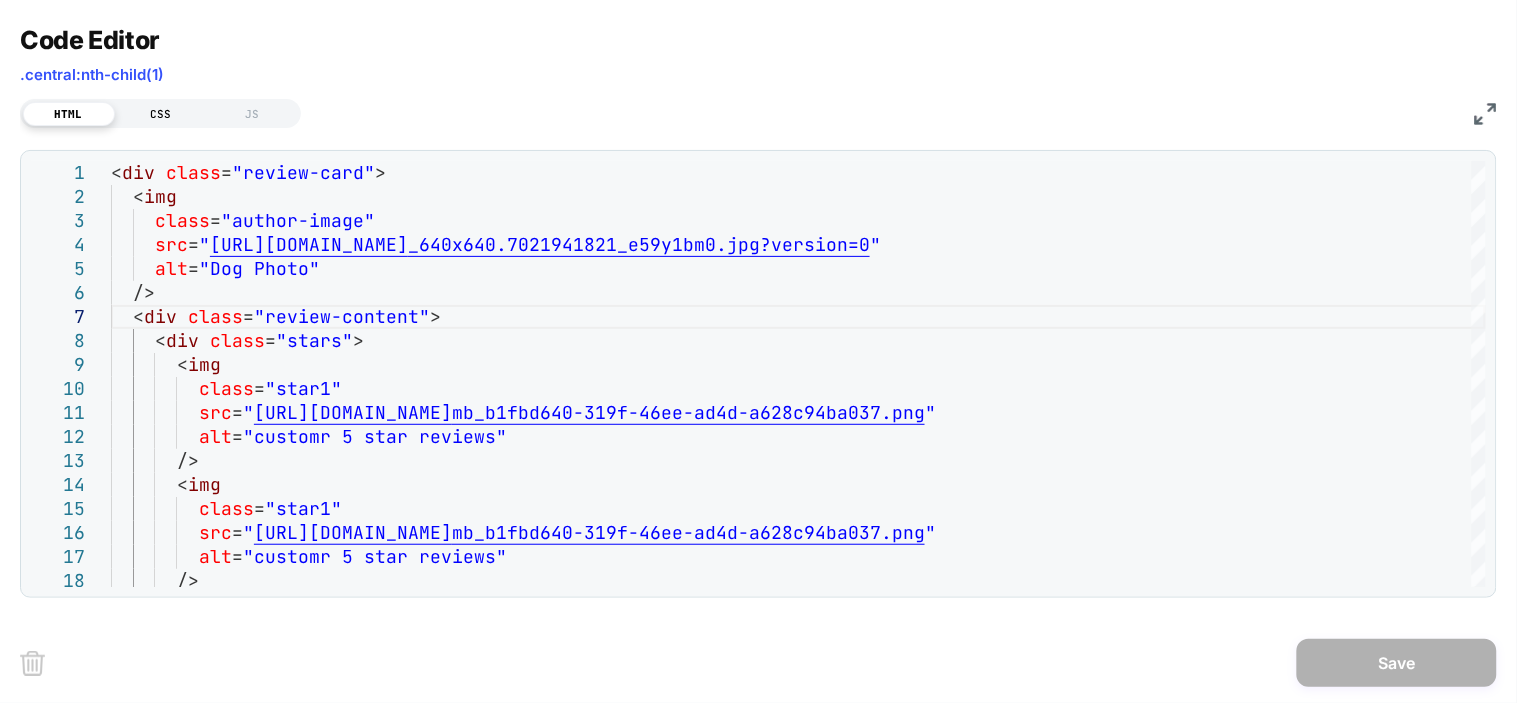 click on "CSS" at bounding box center (161, 114) 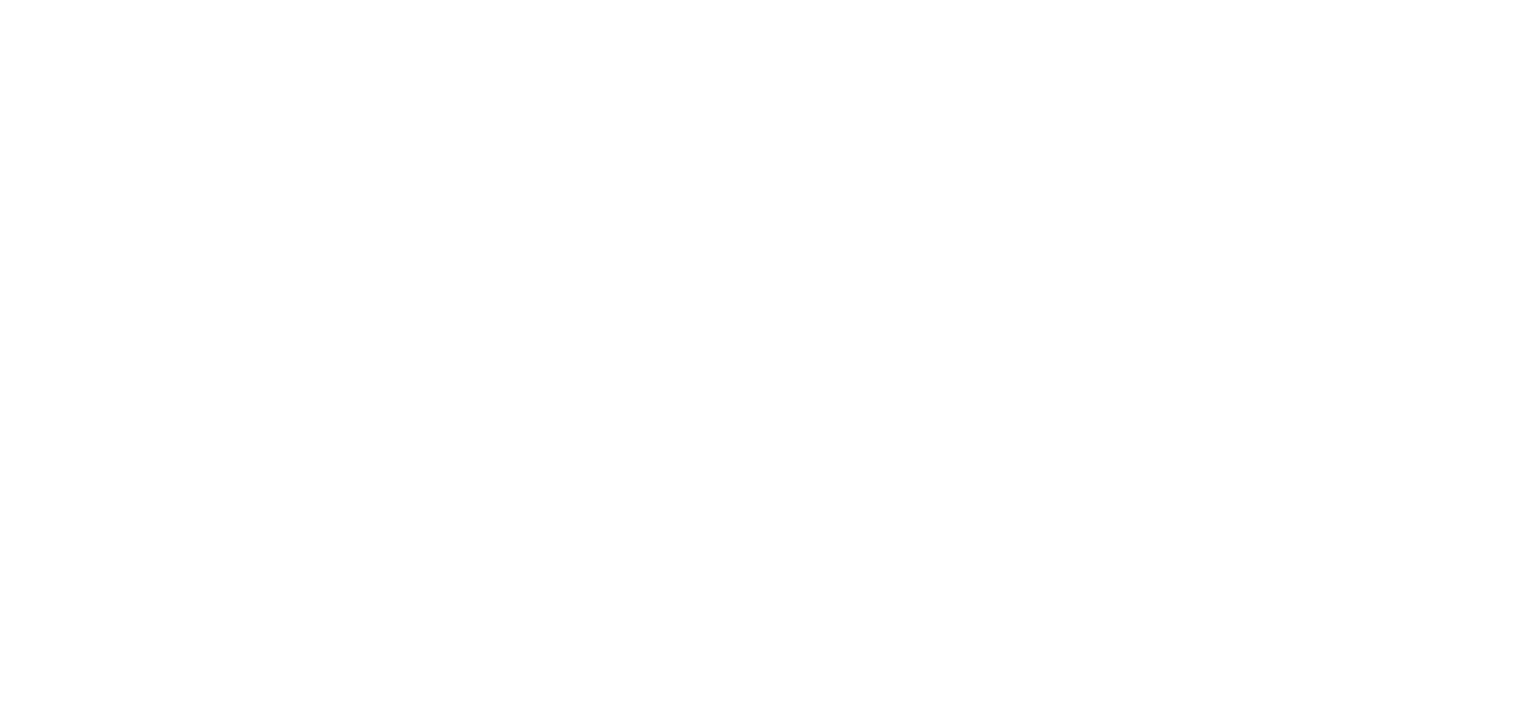 scroll, scrollTop: 0, scrollLeft: 0, axis: both 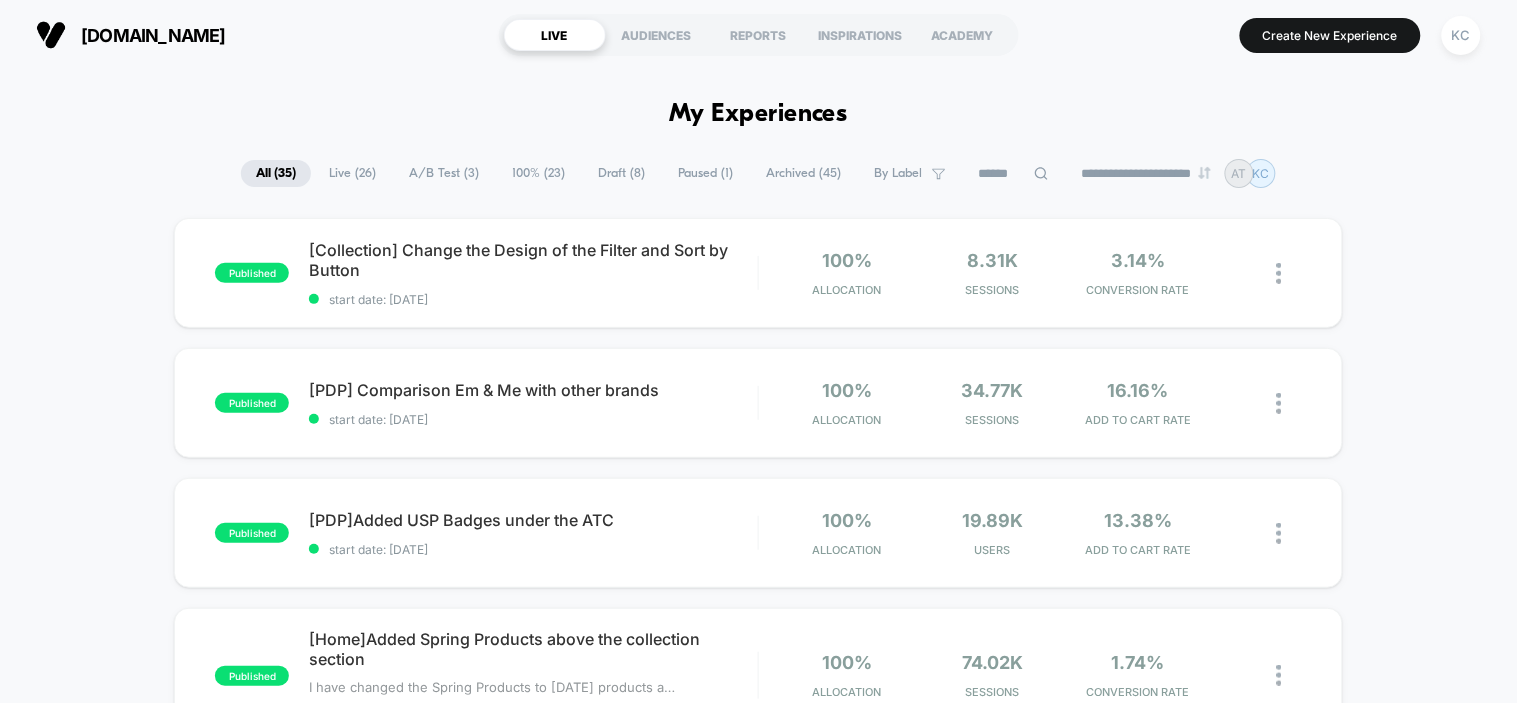 click on "100% ( 23 )" at bounding box center (538, 173) 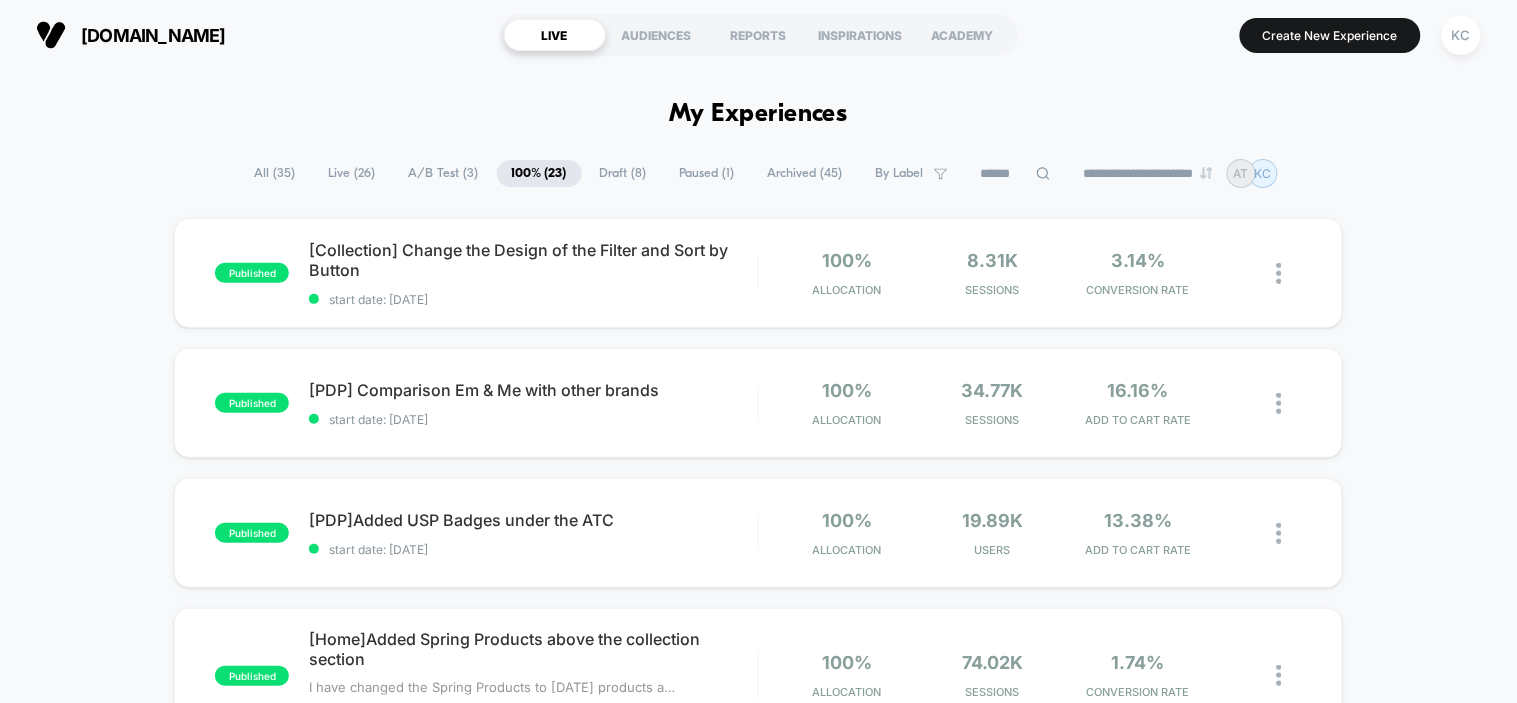 click on "A/B Test ( 3 )" at bounding box center [444, 173] 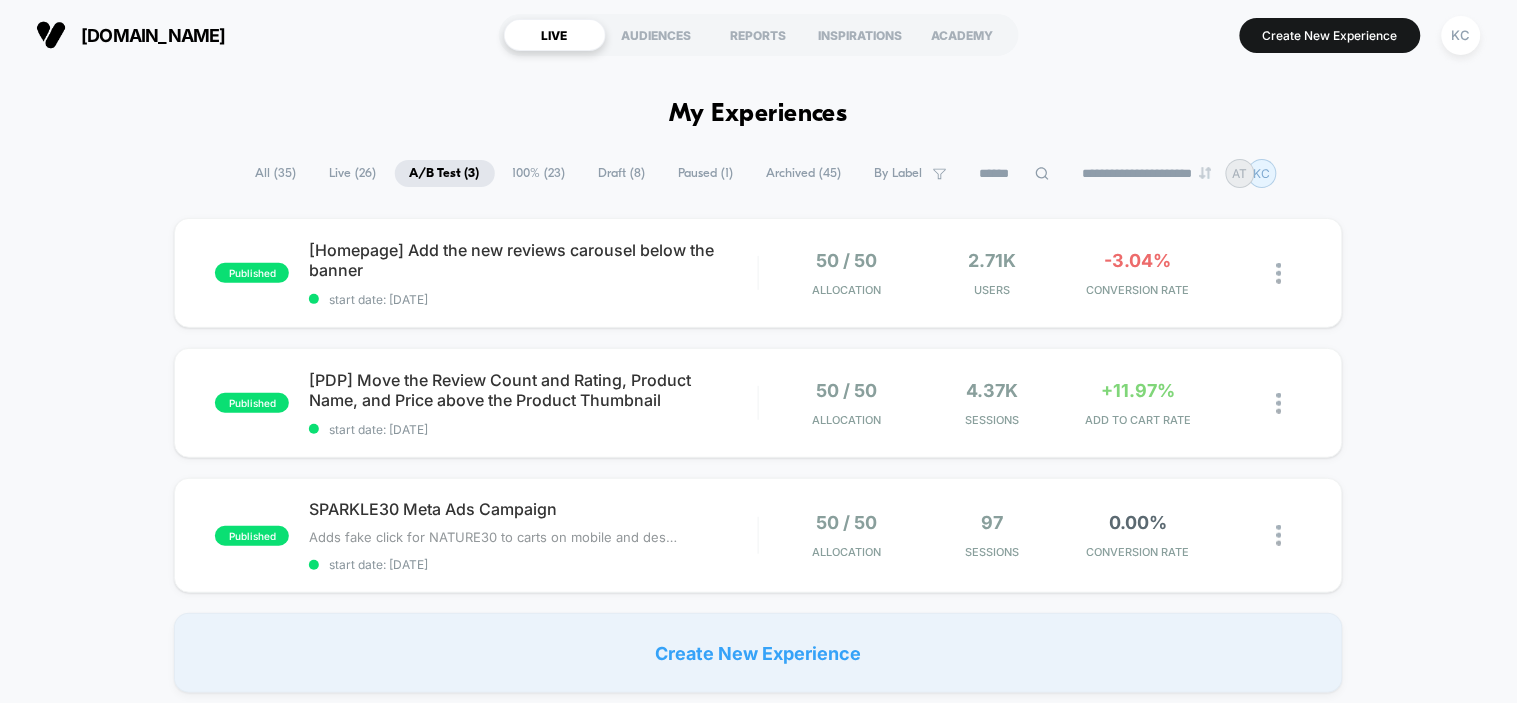 click on "published [Homepage] Add the new reviews carousel below the banner start date: [DATE] 50 / 50 Allocation 2.71k Users -3.04% CONVERSION RATE published [PDP] Move the Review Count and Rating, Product Name, and Price above the Product Thumbnail start date: [DATE] 50 / 50 Allocation 4.37k Sessions +11.97% ADD TO CART RATE published SPARKLE30 Meta Ads Campaign Adds fake click for NATURE30 to carts on mobile and desktop and changes the DISCOUNT CODE text to USE CODE NATURE30 placeholder Click to edit experience details Adds fake click for NATURE30 to carts on mobile and desktop and changes the DISCOUNT CODE text to USE CODE NATURE30 placeholder start date: [DATE] 50 / 50 Allocation 97 Sessions 0.00% CONVERSION RATE Create New Experience" at bounding box center [758, 455] 